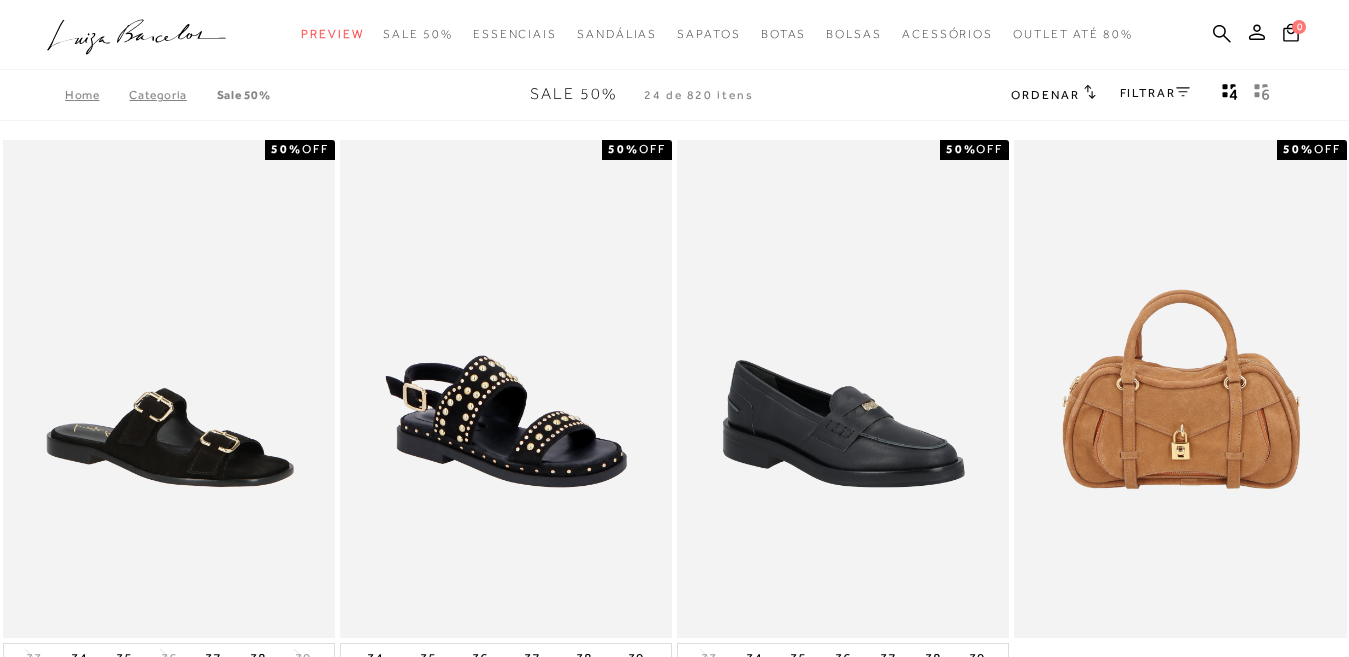 scroll, scrollTop: 0, scrollLeft: 0, axis: both 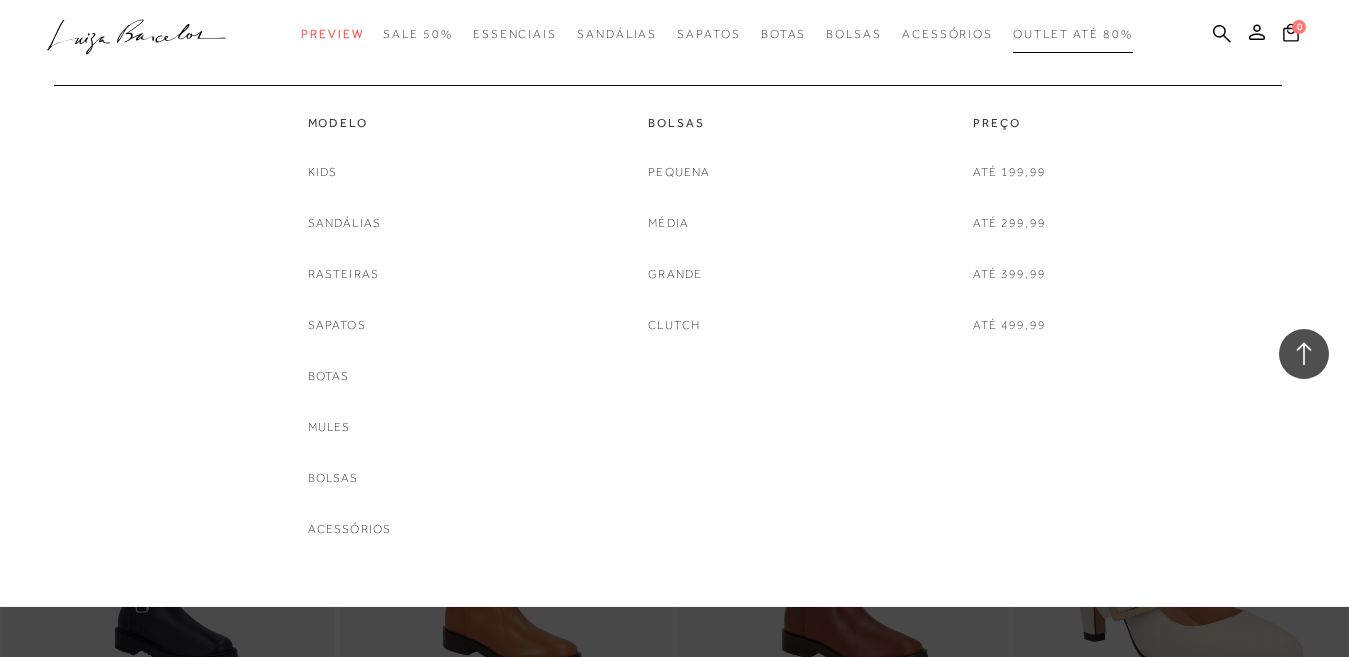 click on "Outlet até 80%" at bounding box center [1073, 34] 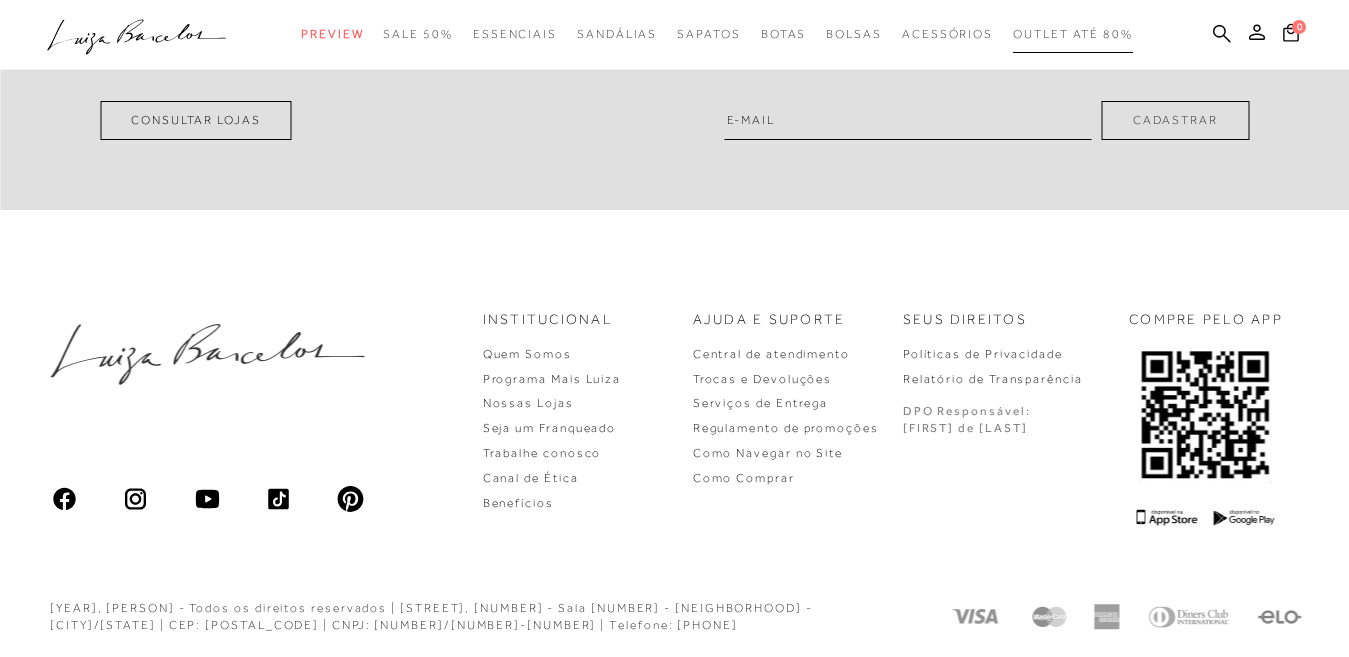 scroll, scrollTop: 0, scrollLeft: 0, axis: both 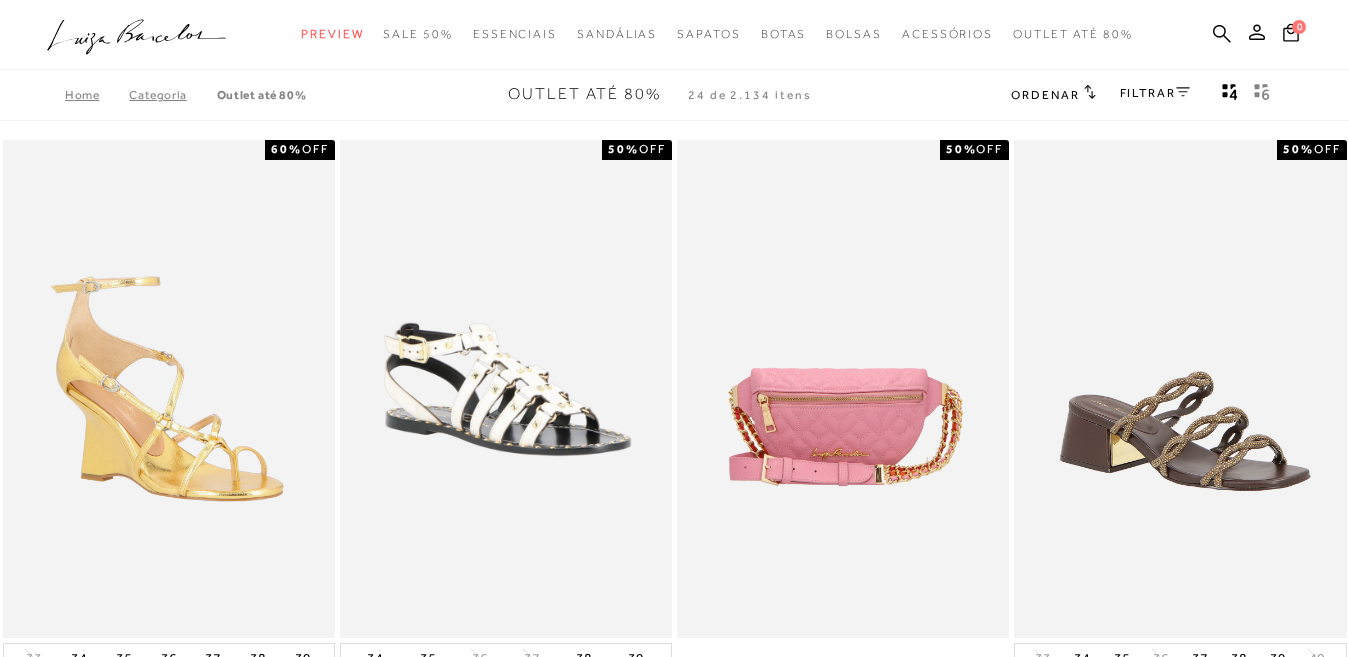 click on "FILTRAR" at bounding box center (1155, 93) 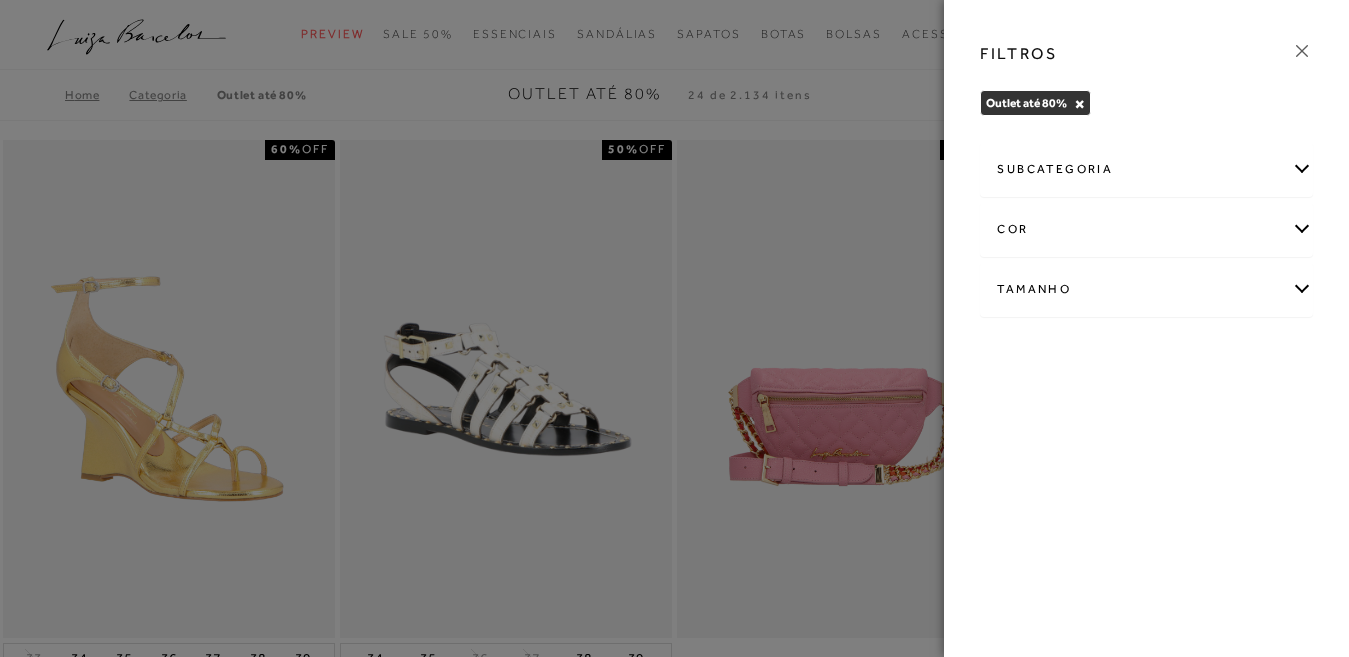 click on "Tamanho" at bounding box center [1146, 289] 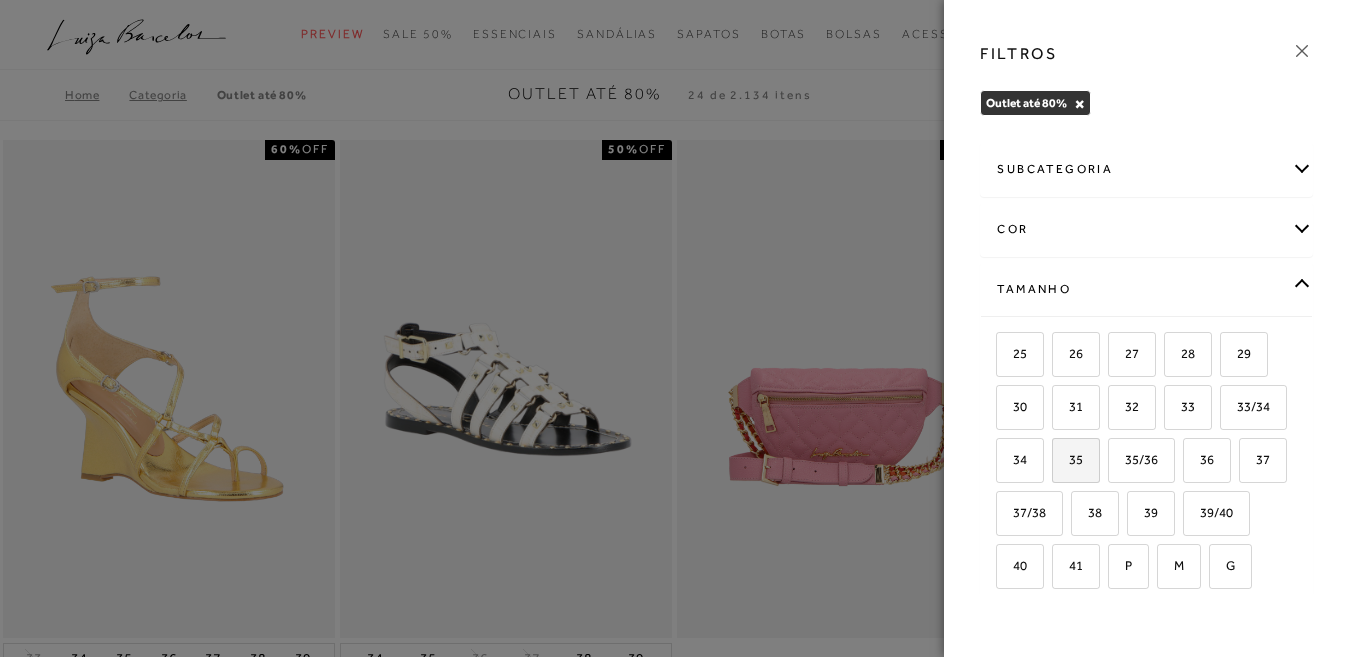 click on "35" at bounding box center [1068, 459] 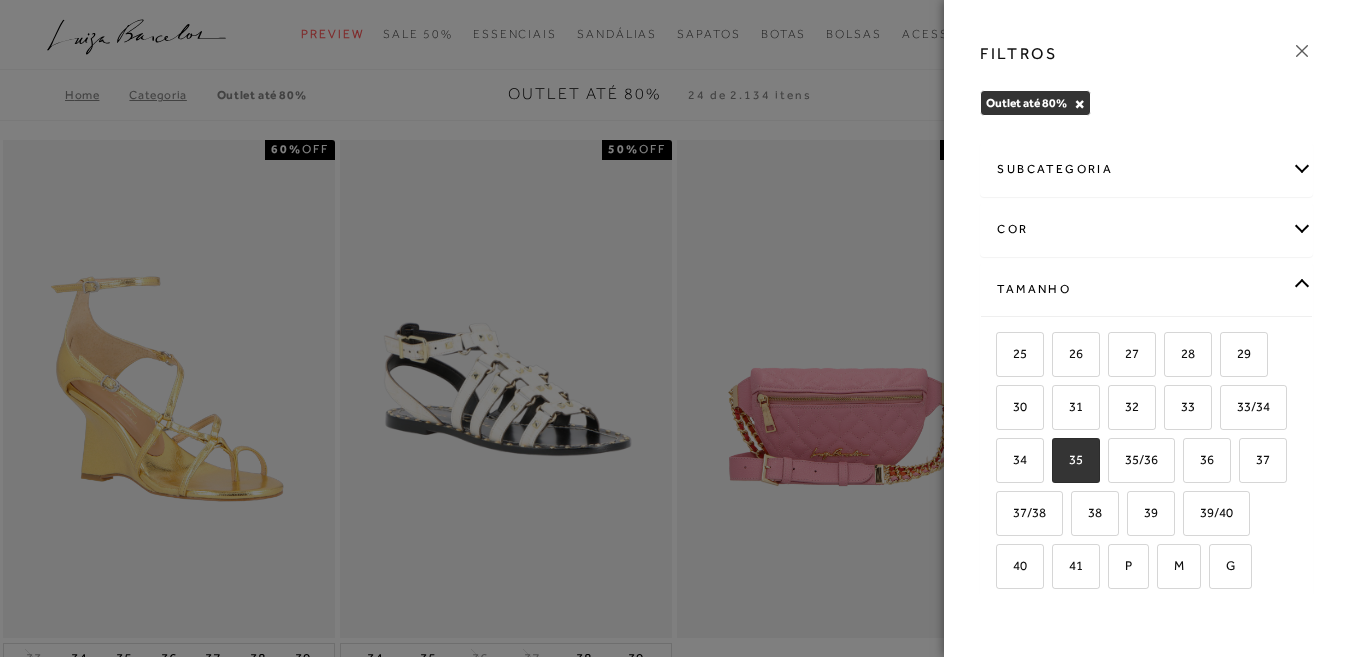 checkbox on "true" 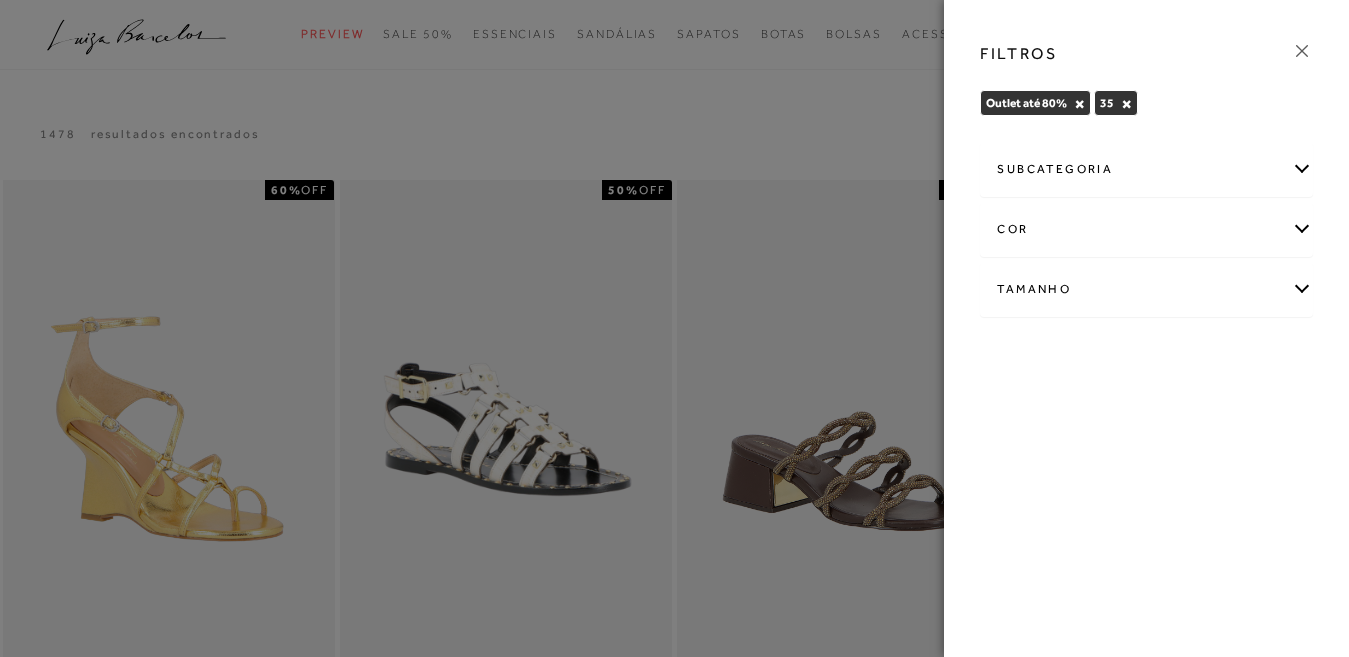 click 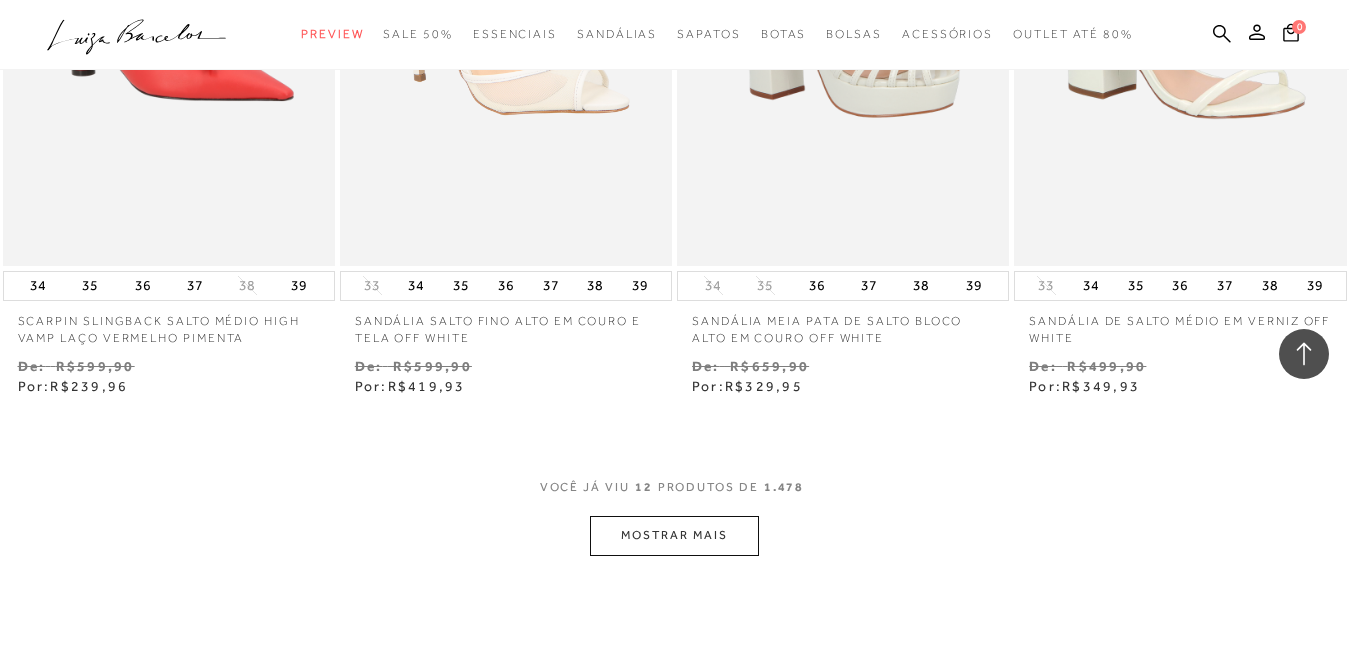 scroll, scrollTop: 1900, scrollLeft: 0, axis: vertical 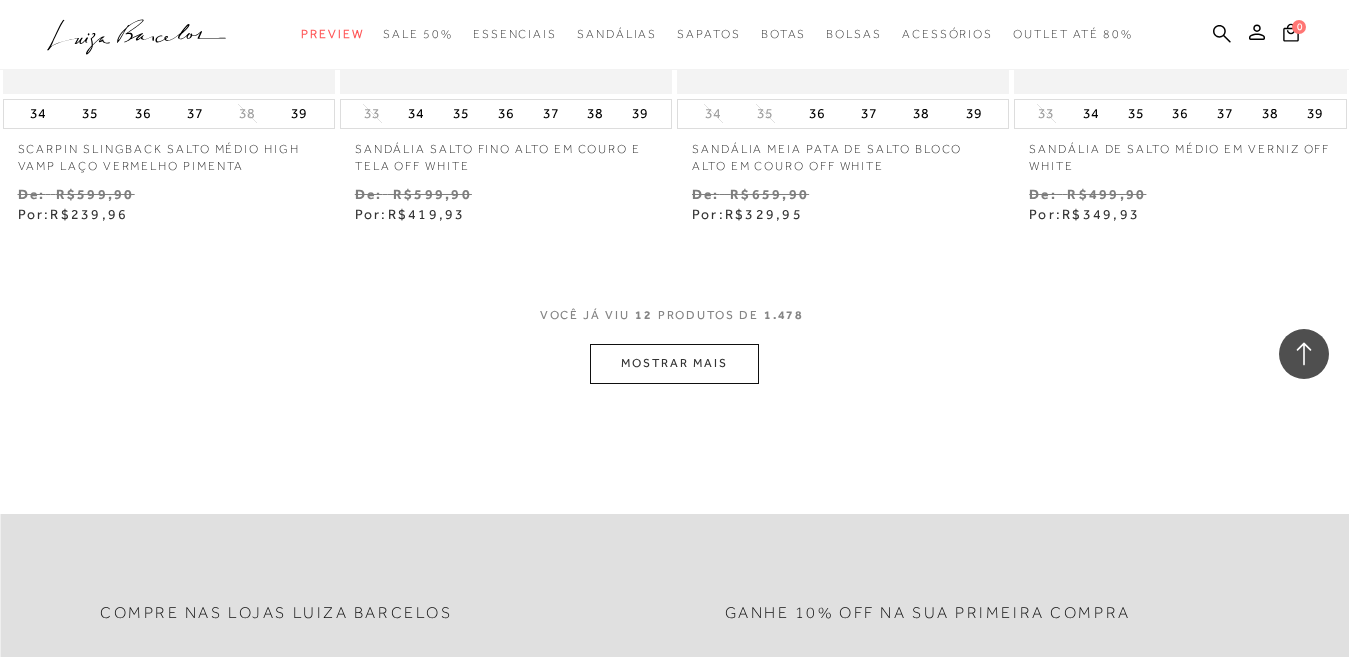 click on "MOSTRAR MAIS" at bounding box center (674, 363) 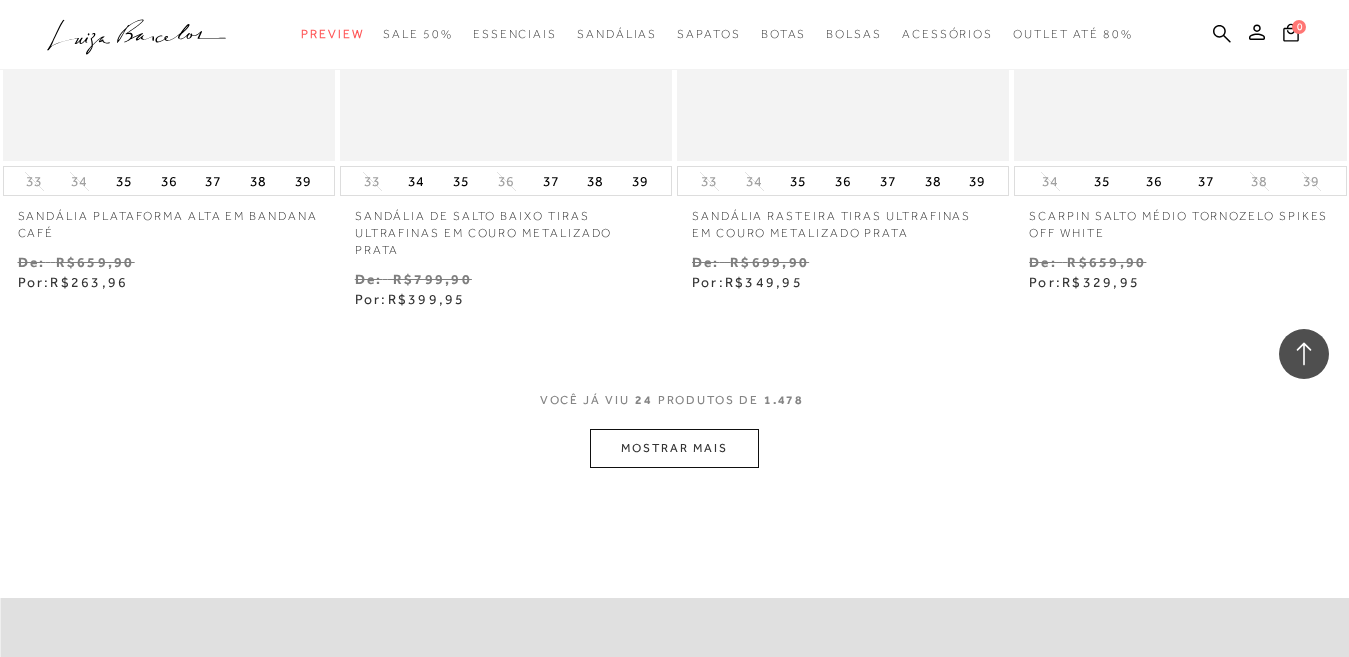 scroll, scrollTop: 3900, scrollLeft: 0, axis: vertical 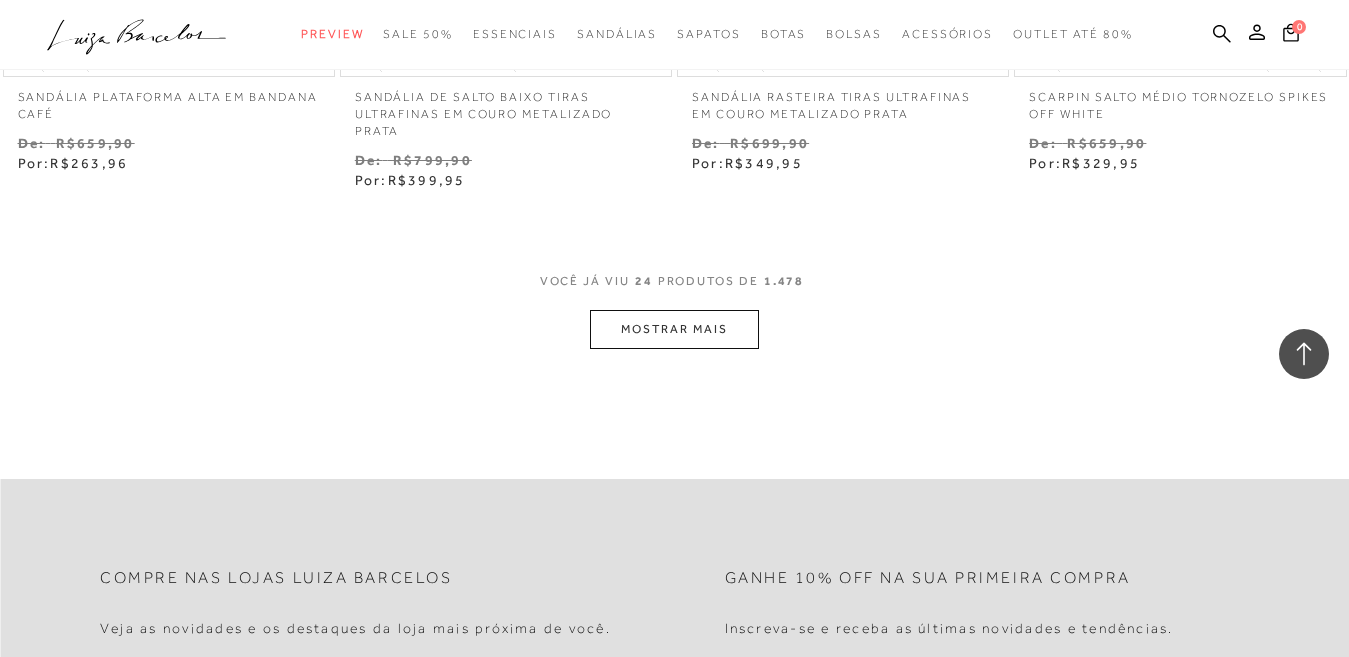 click on "MOSTRAR MAIS" at bounding box center (674, 329) 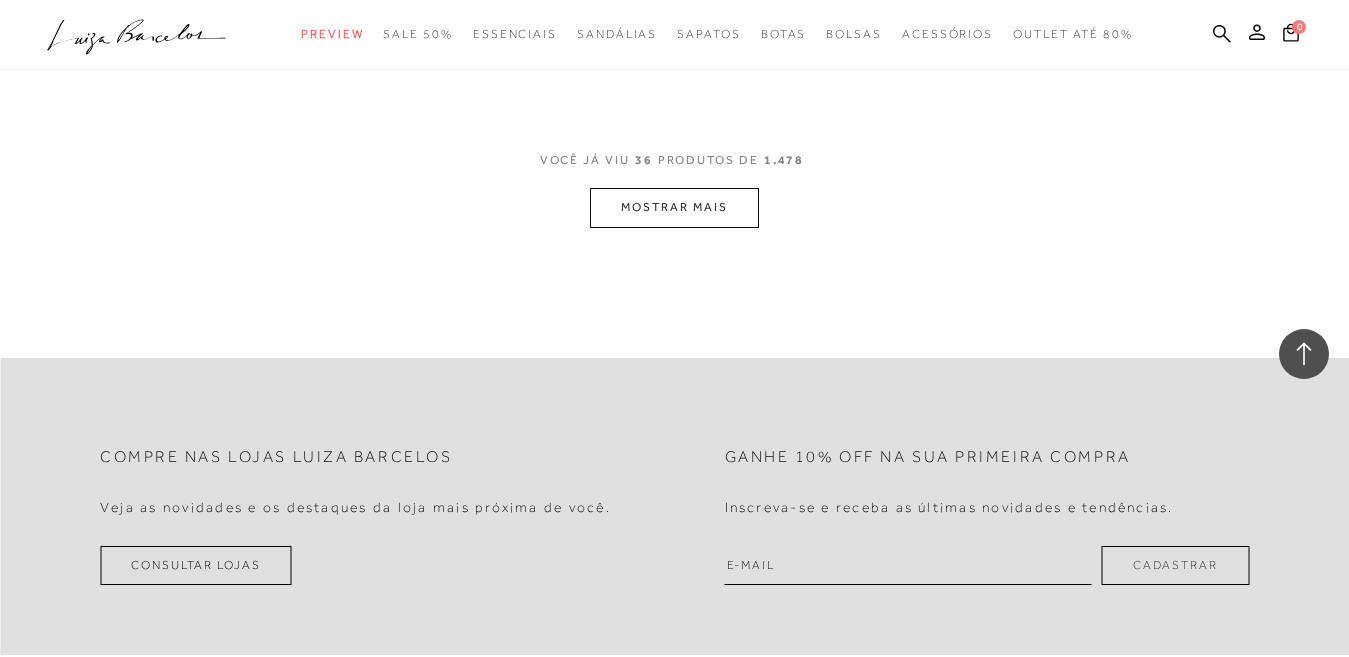 scroll, scrollTop: 6000, scrollLeft: 0, axis: vertical 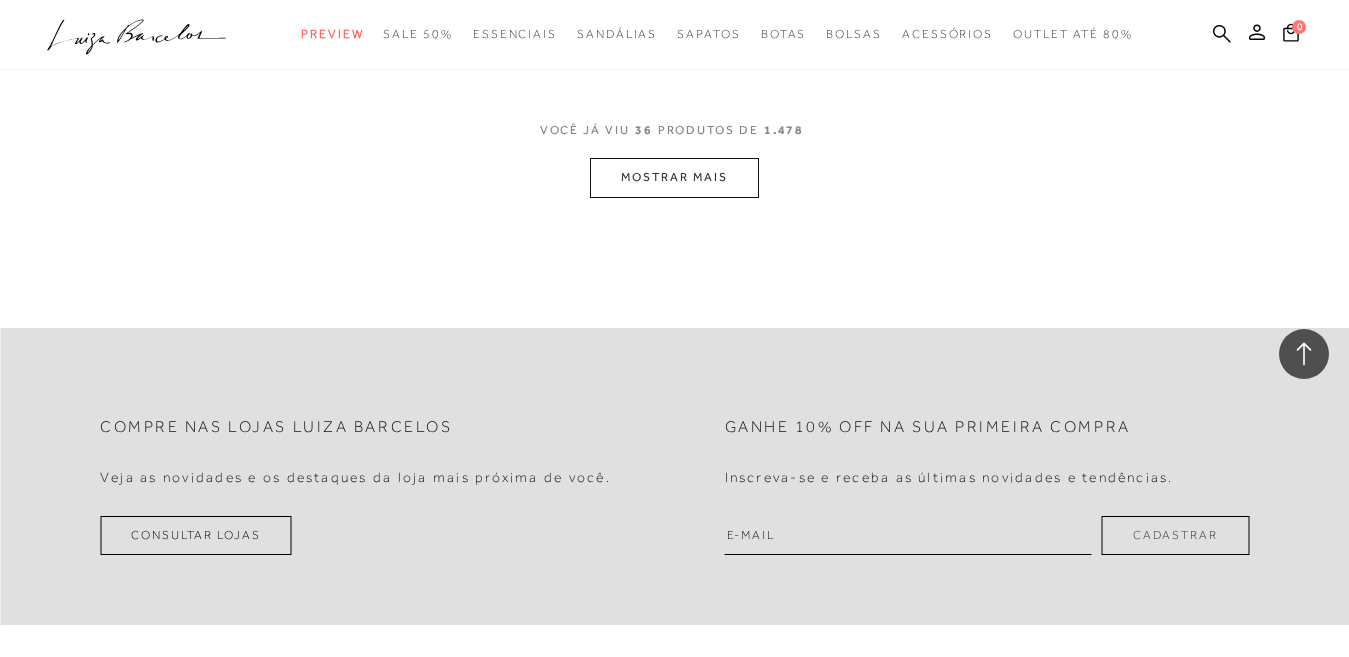 click on "MOSTRAR MAIS" at bounding box center [674, 177] 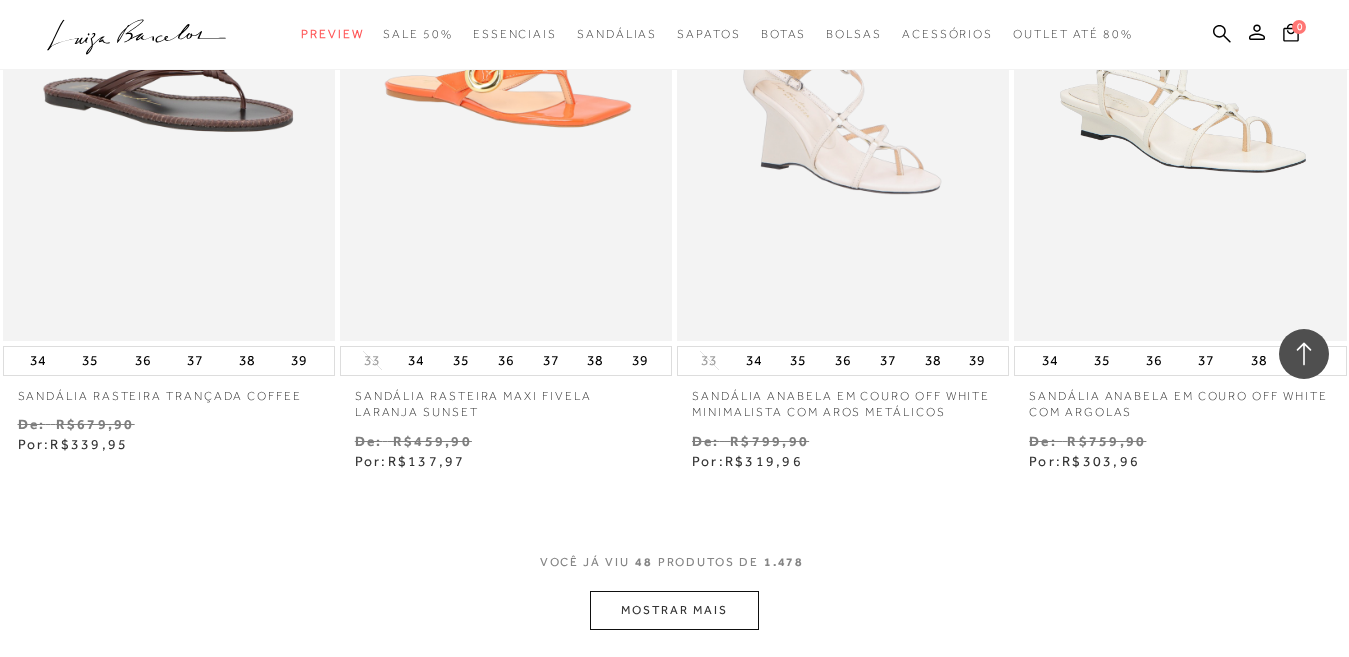 scroll, scrollTop: 7600, scrollLeft: 0, axis: vertical 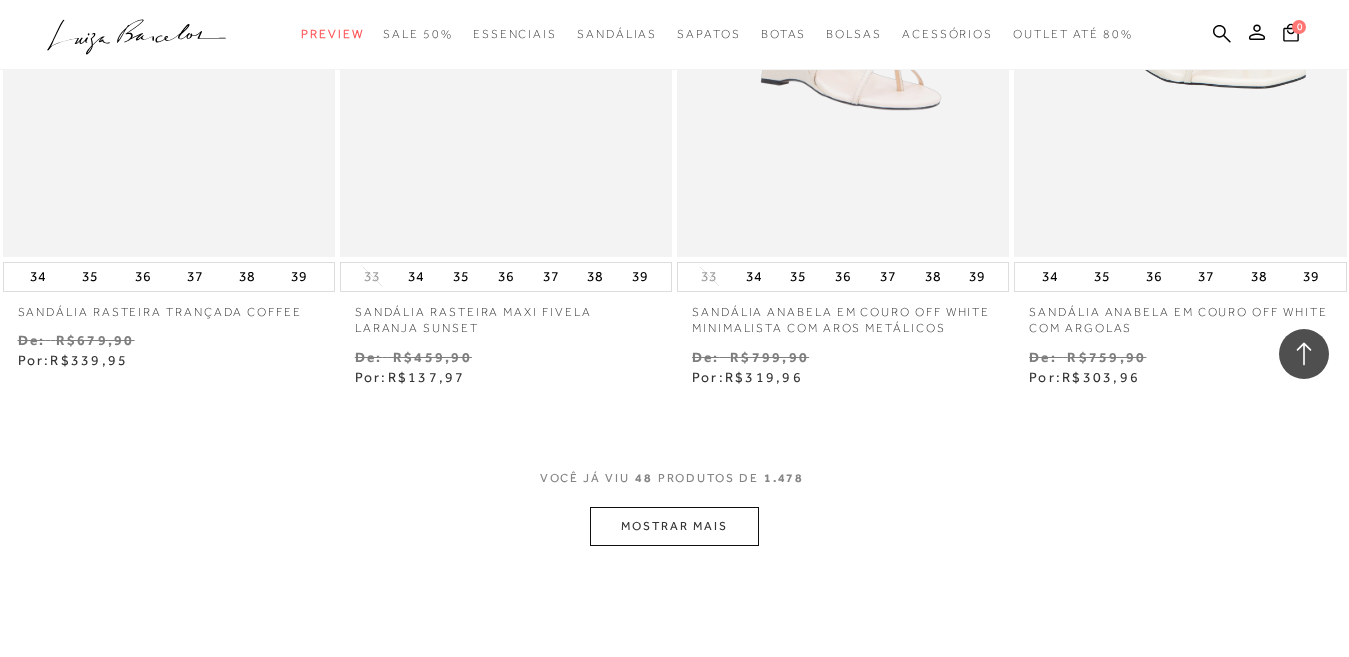 click on "MOSTRAR MAIS" at bounding box center (674, 526) 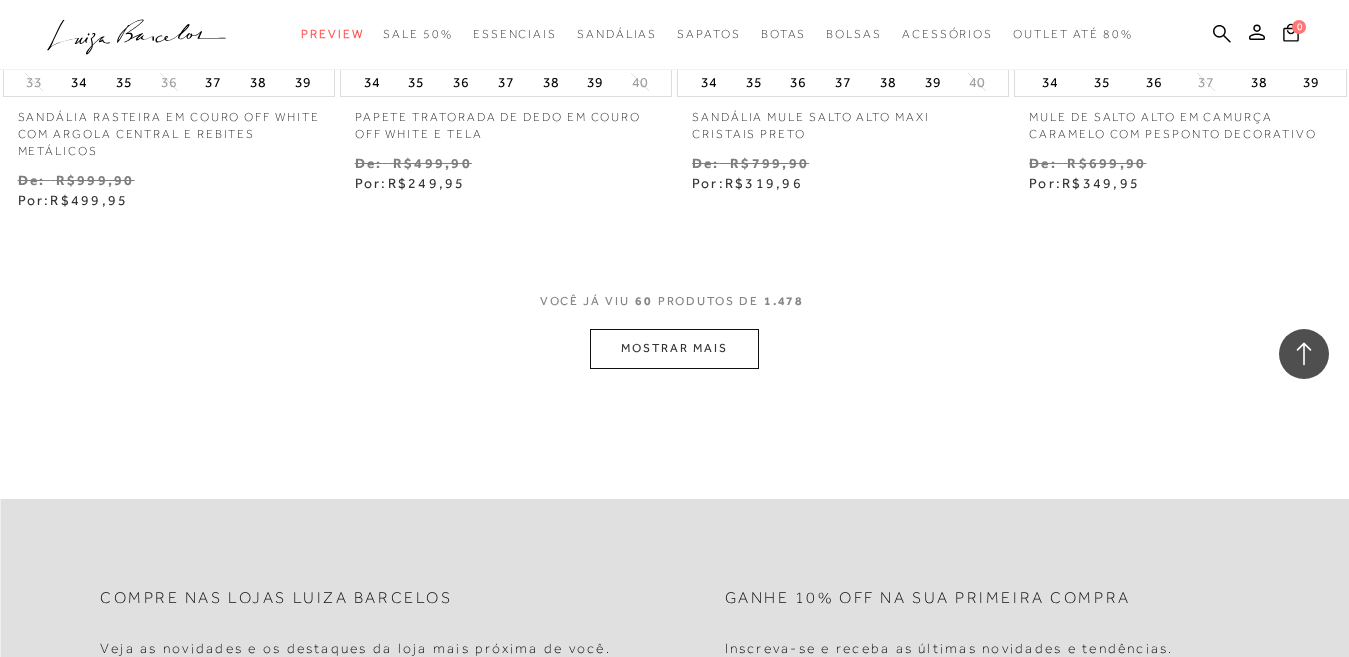 scroll, scrollTop: 9800, scrollLeft: 0, axis: vertical 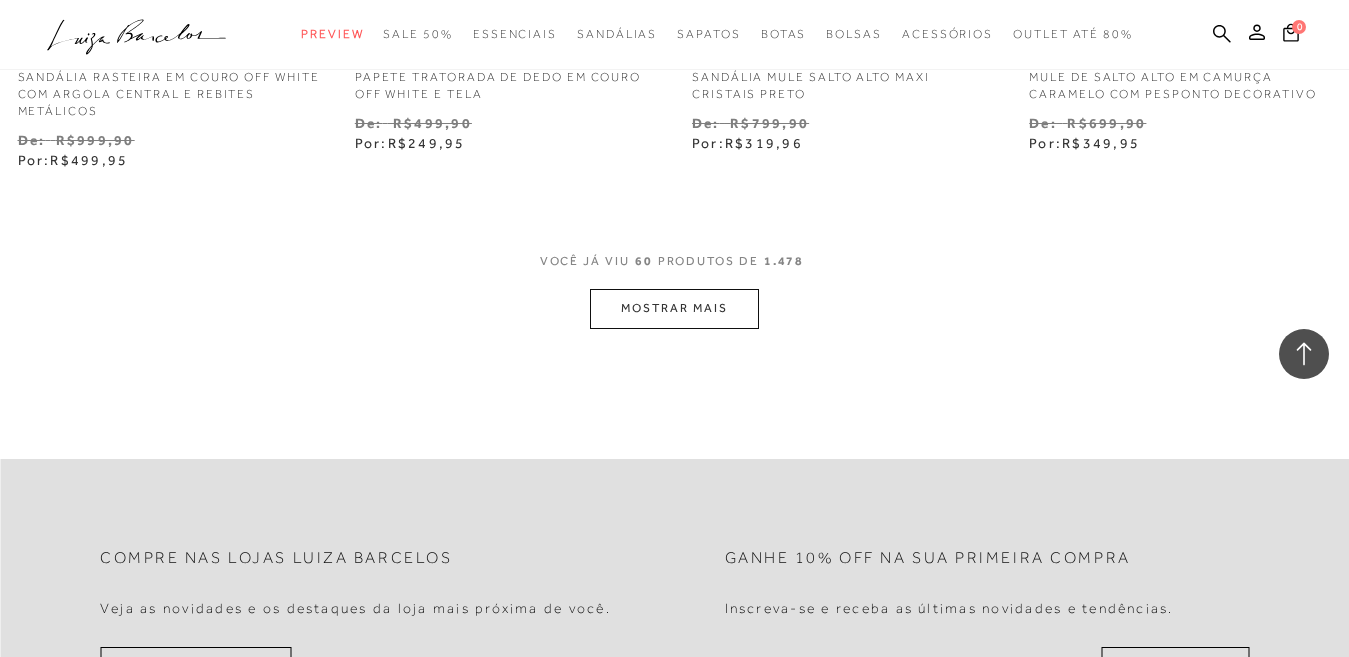 click on "MOSTRAR MAIS" at bounding box center [674, 308] 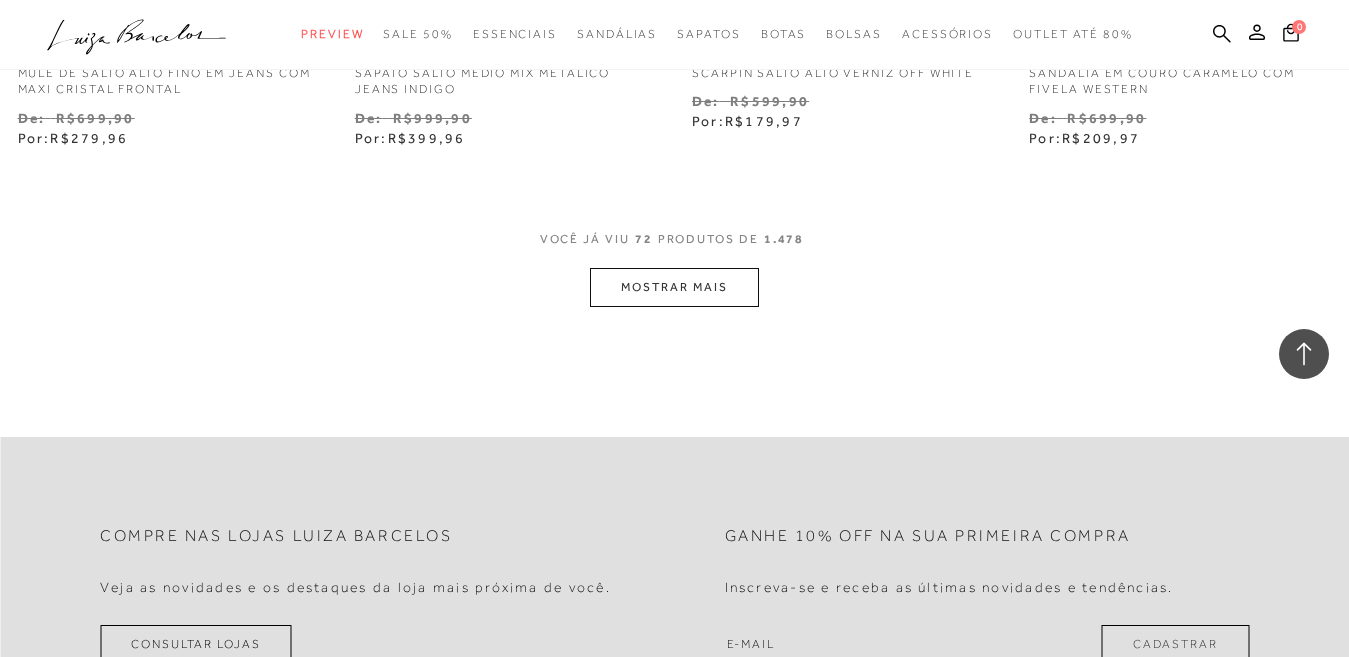 scroll, scrollTop: 11800, scrollLeft: 0, axis: vertical 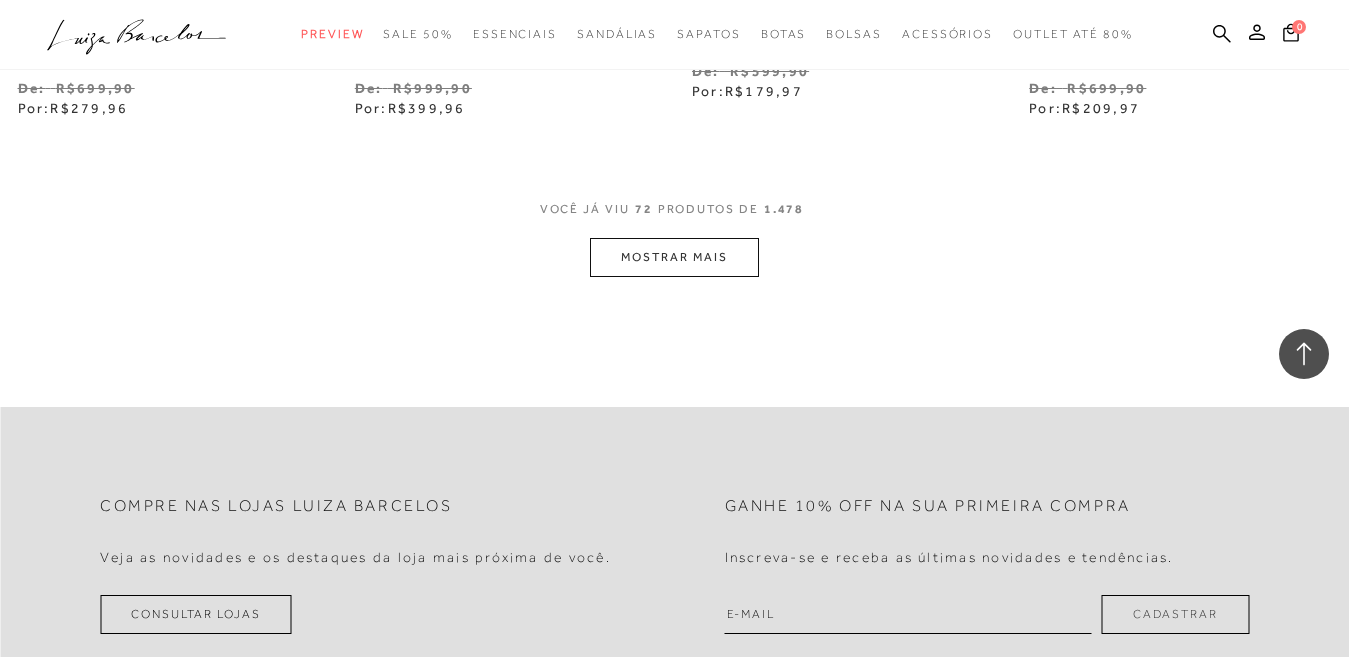 click on "MOSTRAR MAIS" at bounding box center [674, 257] 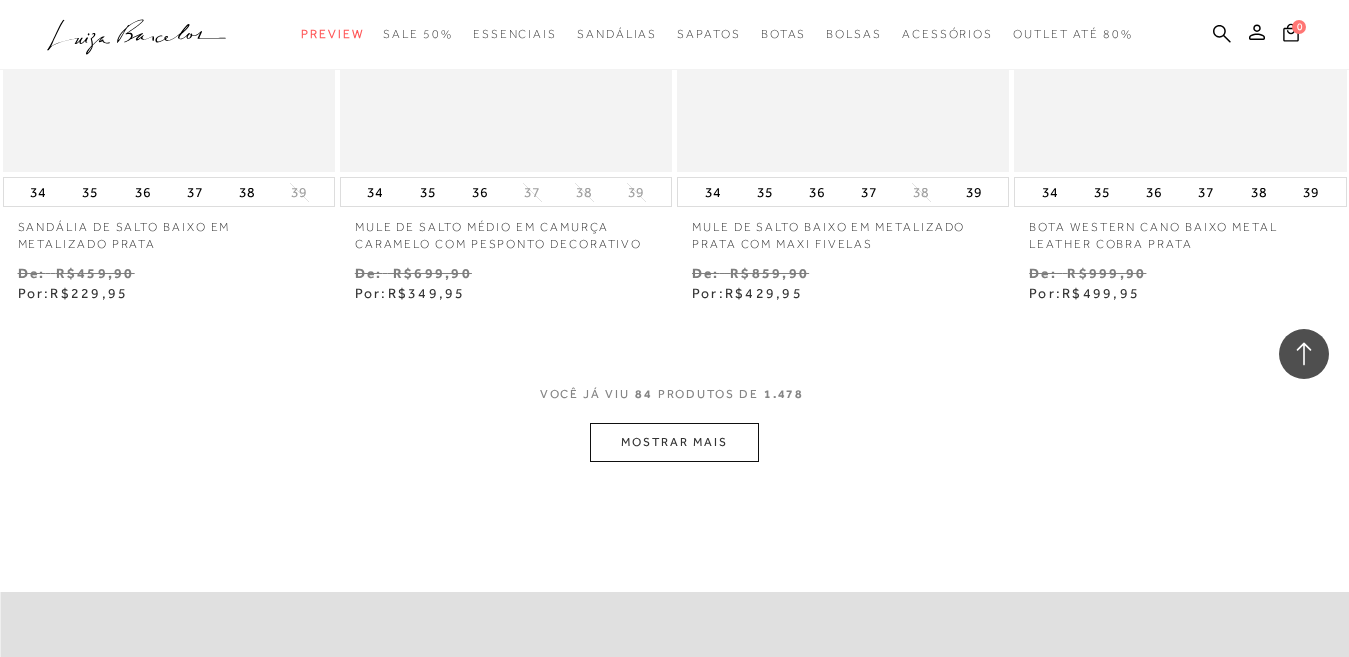 scroll, scrollTop: 13600, scrollLeft: 0, axis: vertical 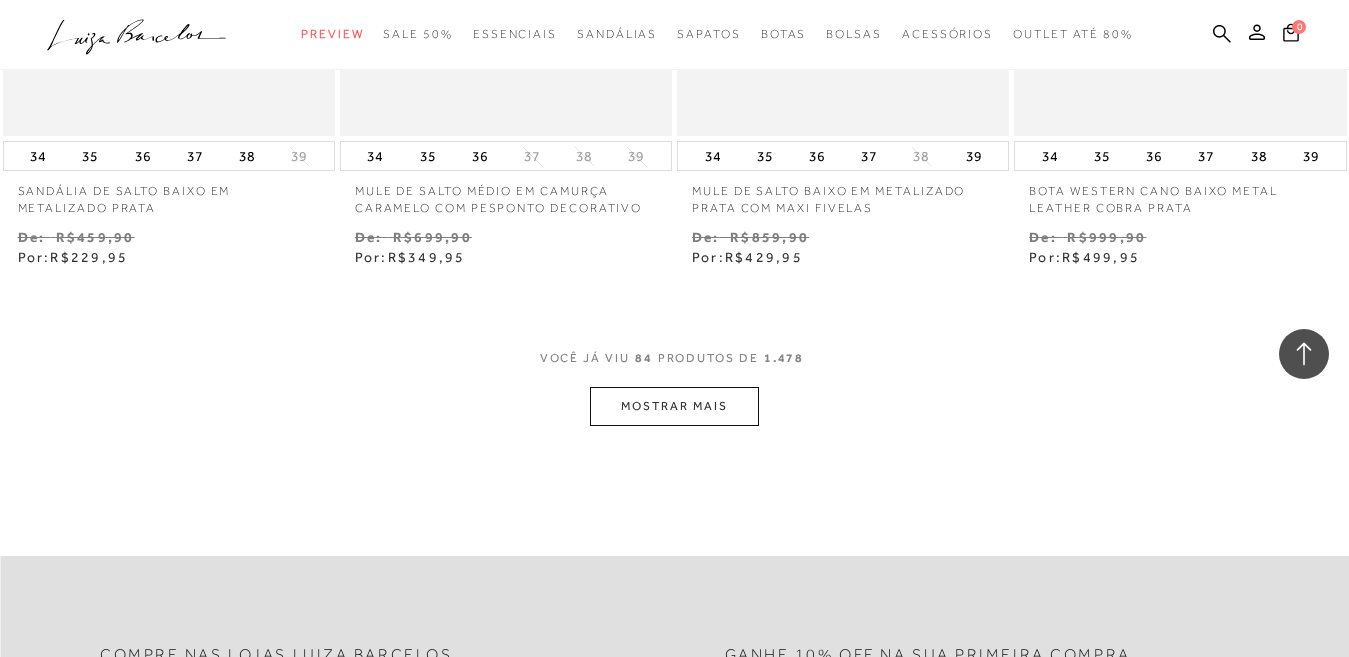 click on "MOSTRAR MAIS" at bounding box center [674, 406] 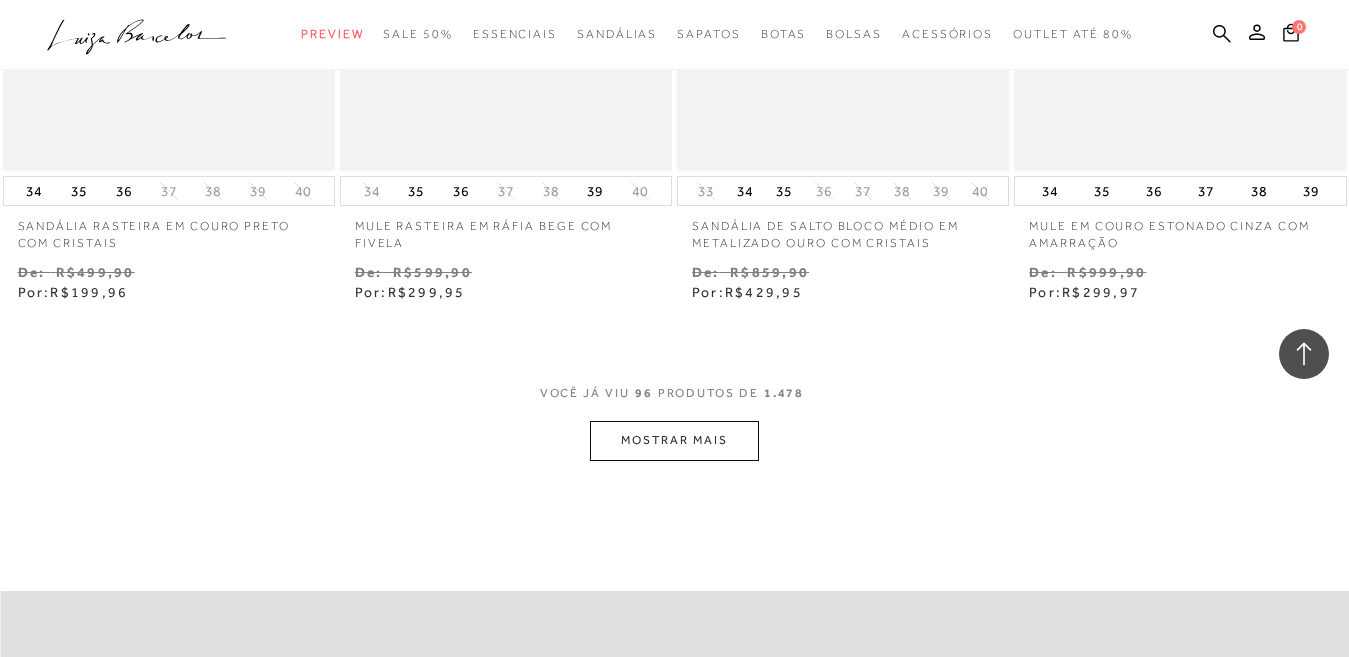 scroll, scrollTop: 15600, scrollLeft: 0, axis: vertical 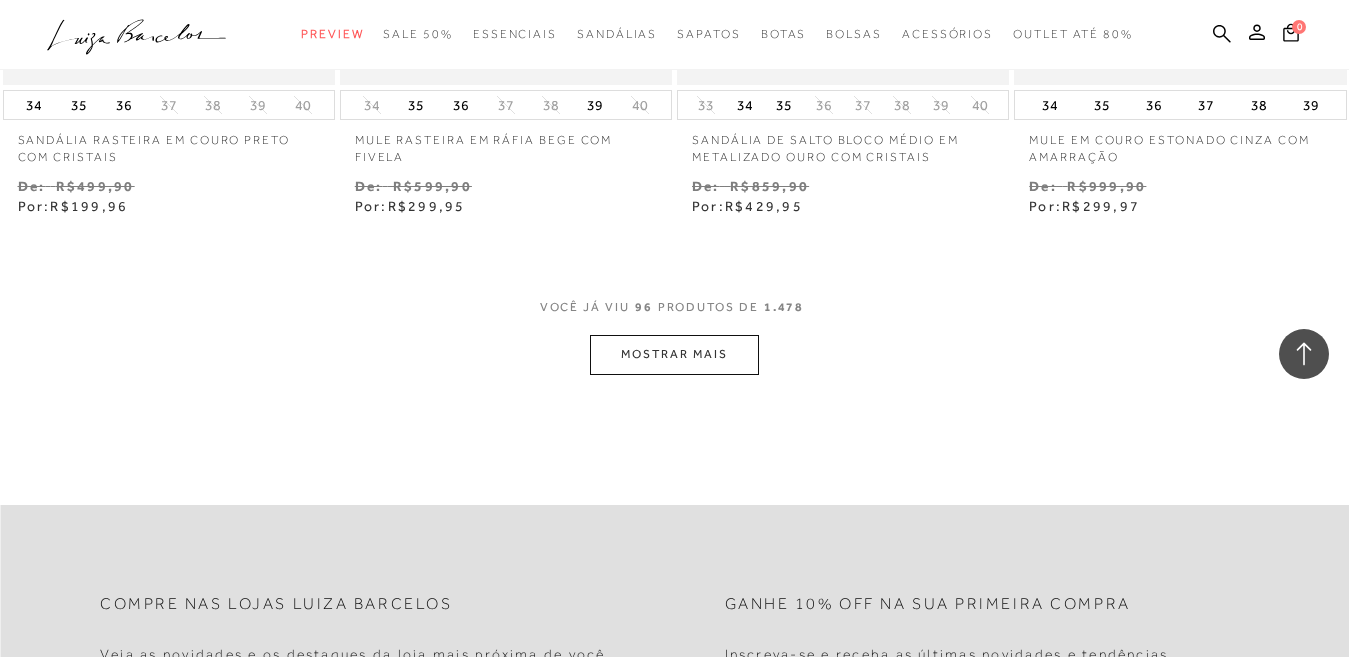 click on "MOSTRAR MAIS" at bounding box center [674, 354] 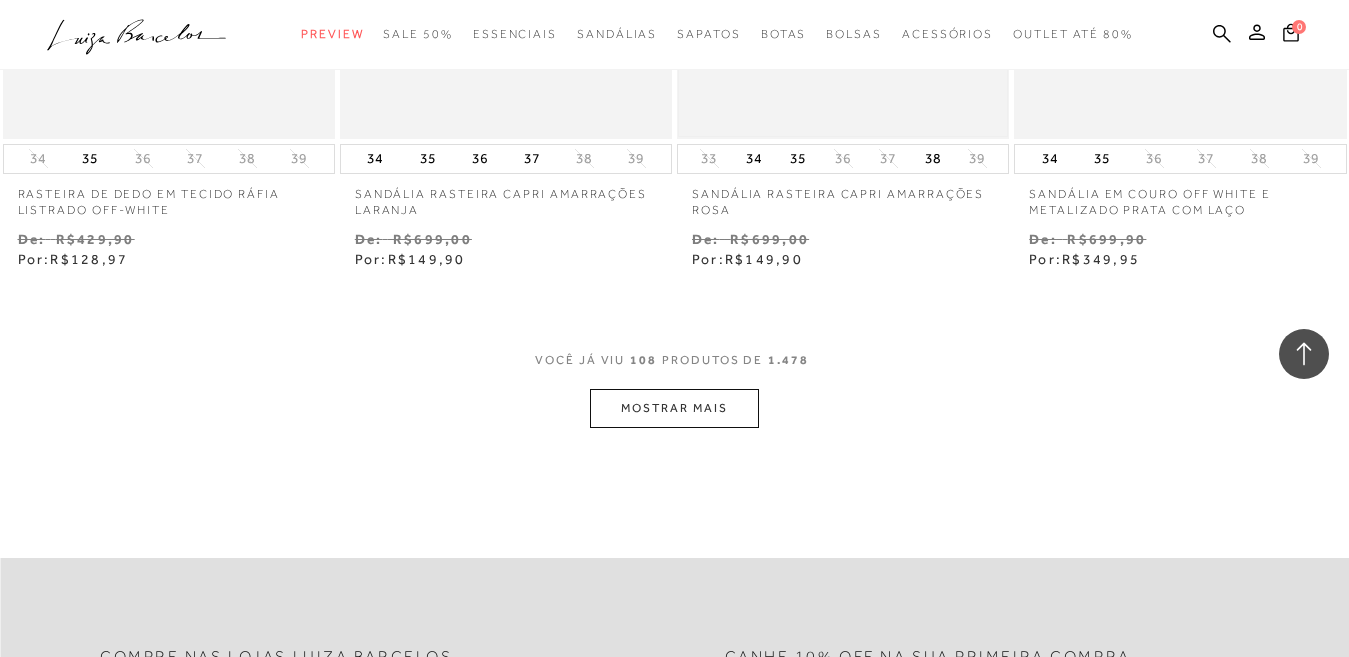 scroll, scrollTop: 17500, scrollLeft: 0, axis: vertical 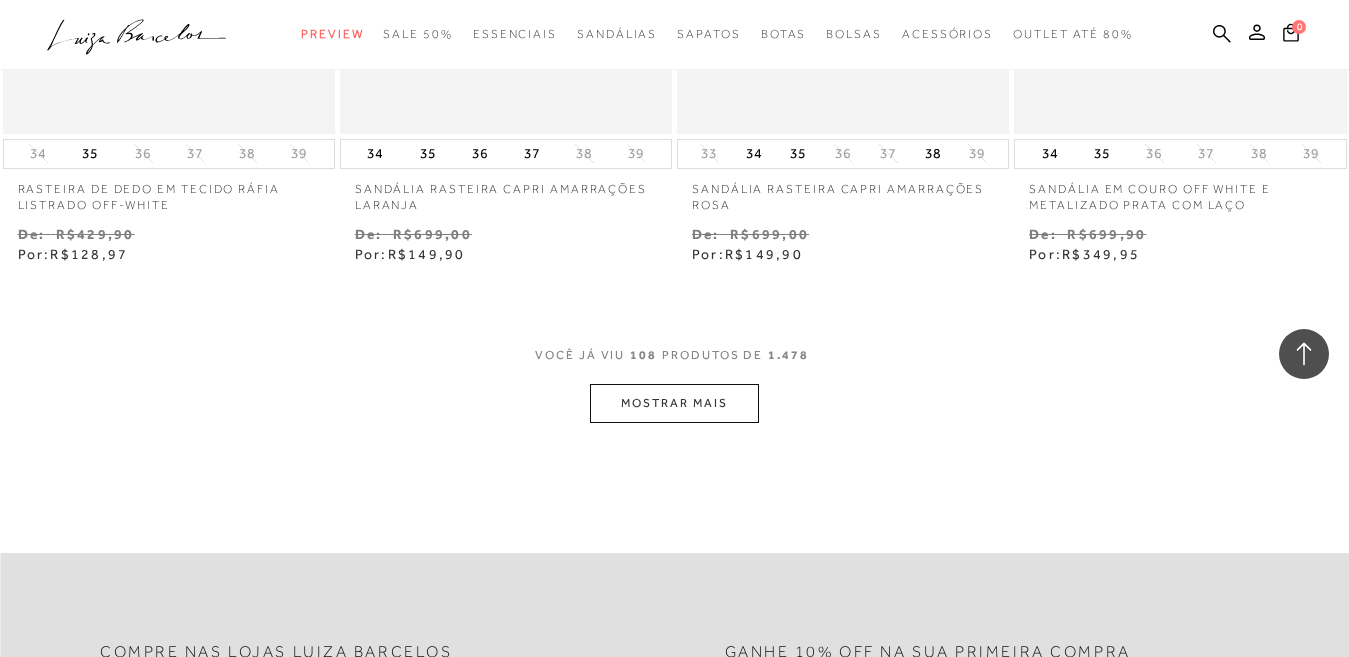 click on "MOSTRAR MAIS" at bounding box center [674, 403] 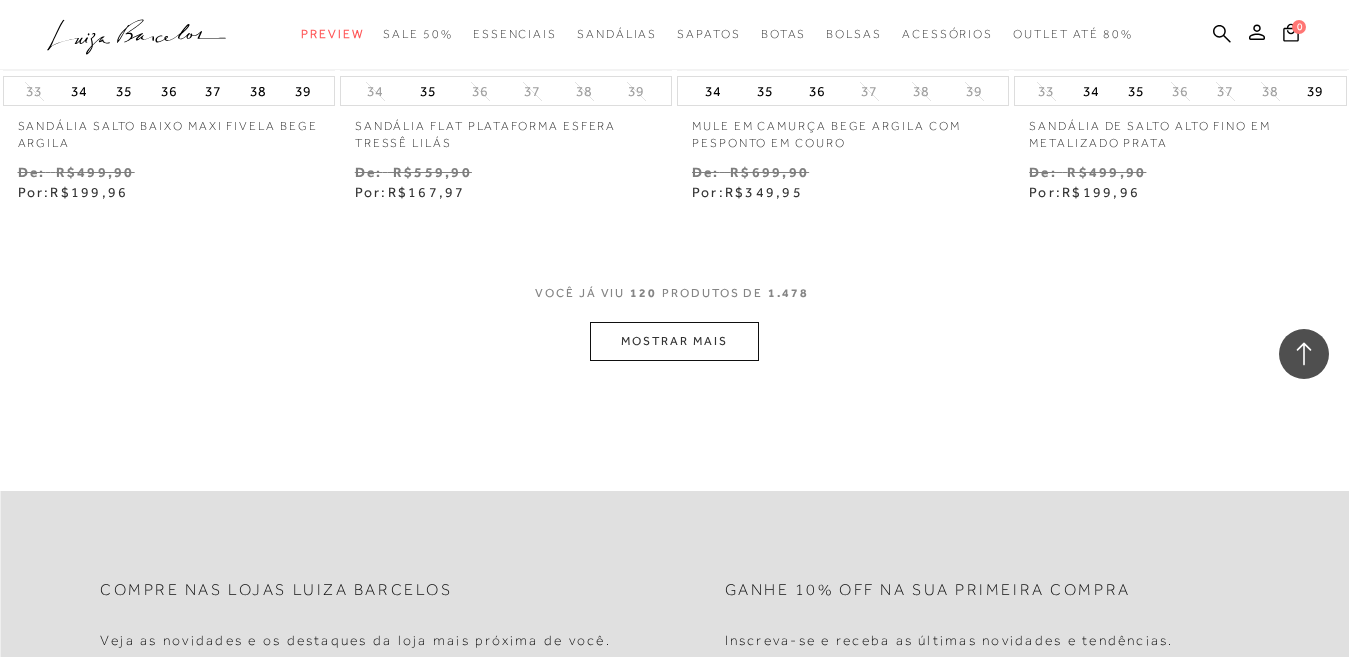 scroll, scrollTop: 19600, scrollLeft: 0, axis: vertical 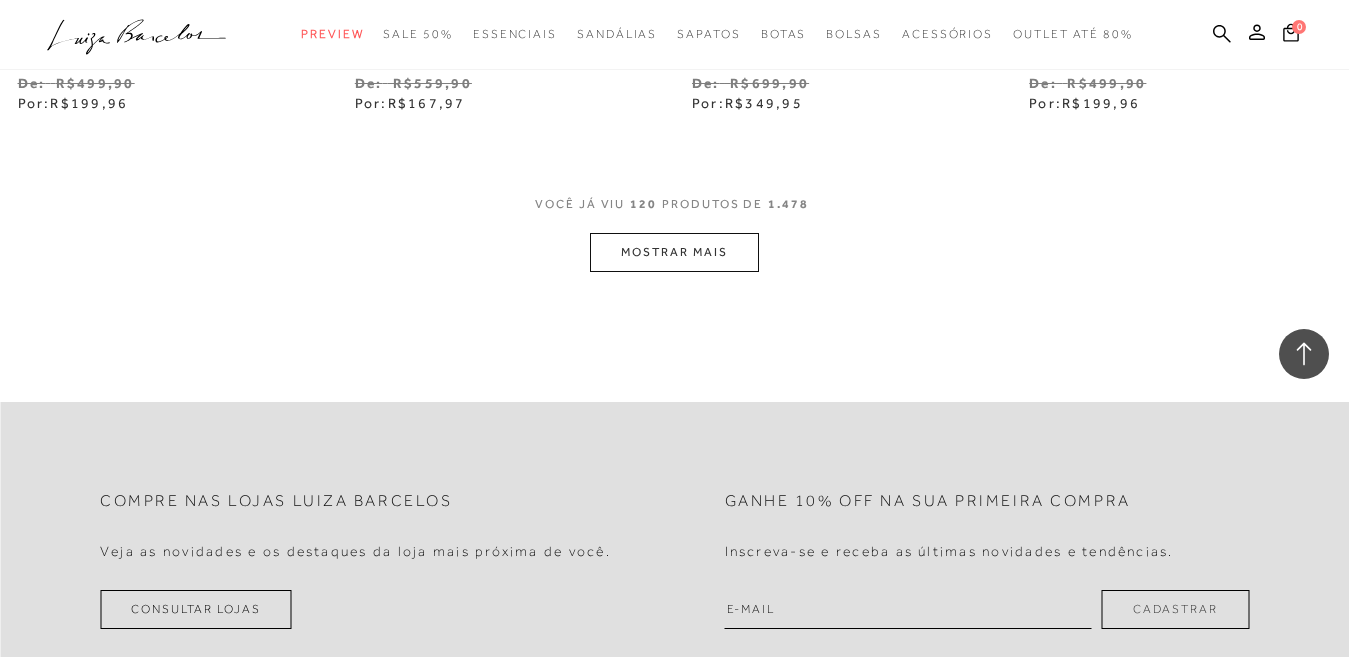 click on "MOSTRAR MAIS" at bounding box center (674, 252) 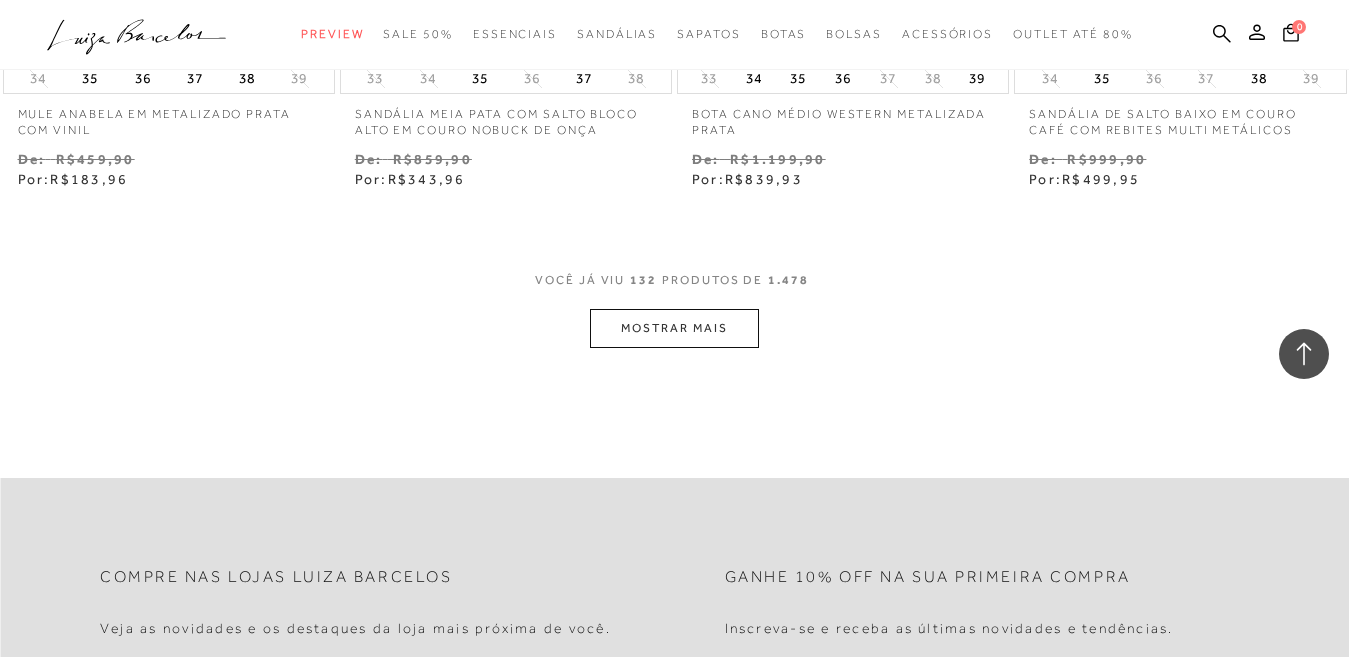 scroll, scrollTop: 21600, scrollLeft: 0, axis: vertical 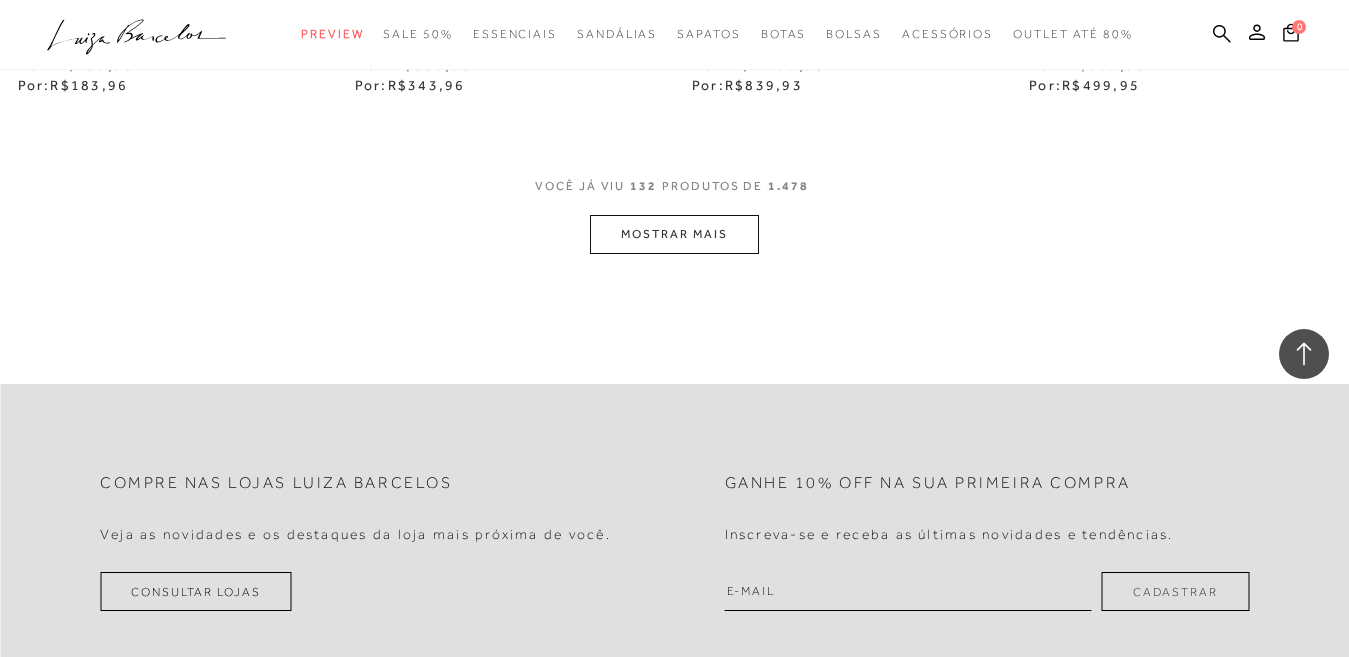 click on "MOSTRAR MAIS" at bounding box center (674, 234) 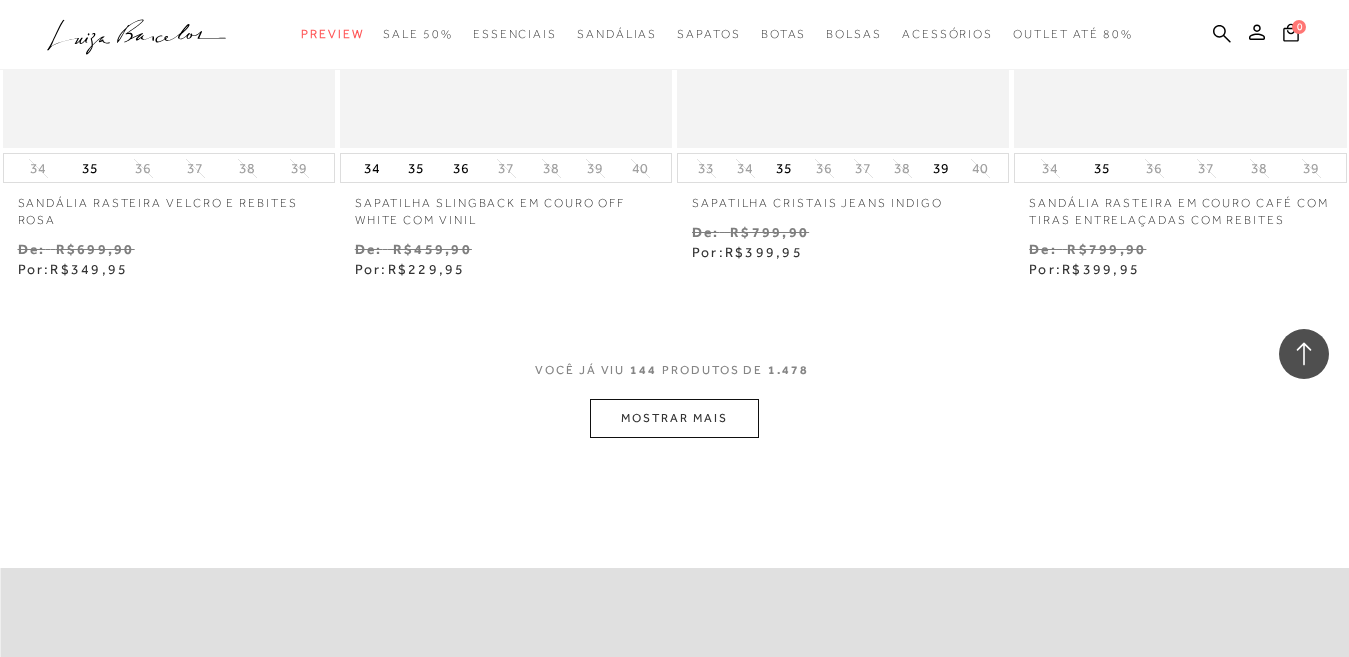 scroll, scrollTop: 23400, scrollLeft: 0, axis: vertical 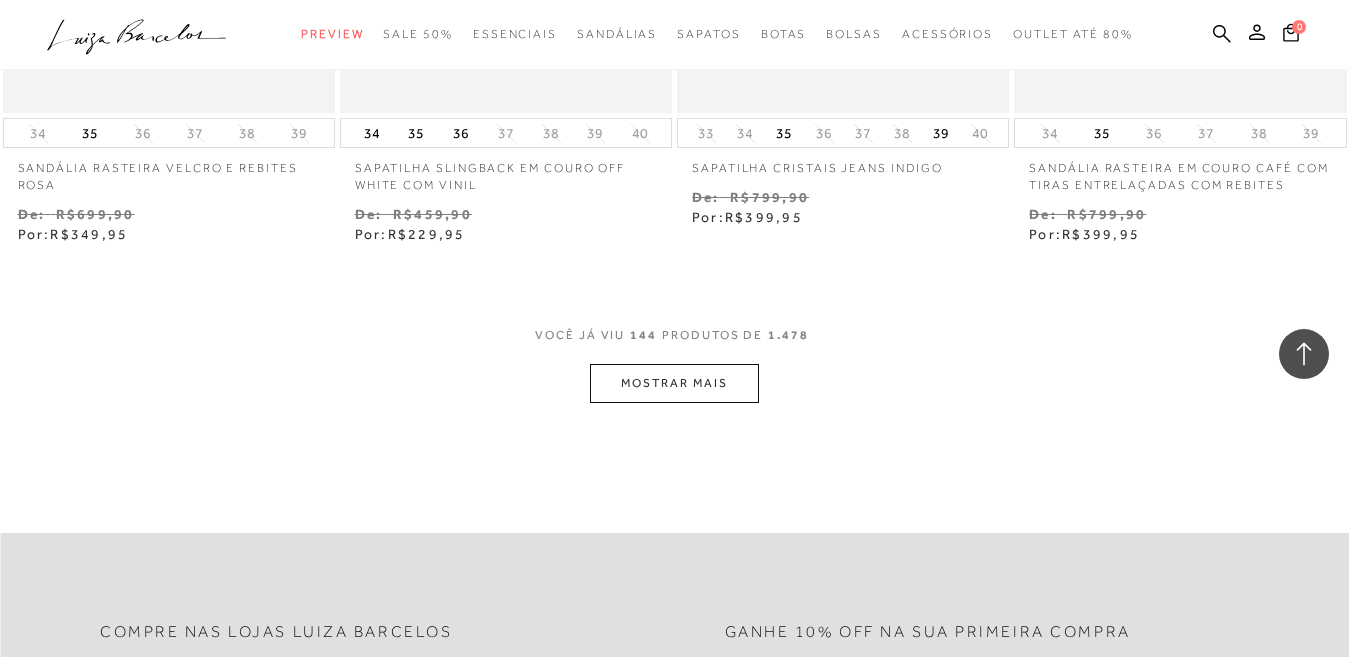 click on "MOSTRAR MAIS" at bounding box center [674, 383] 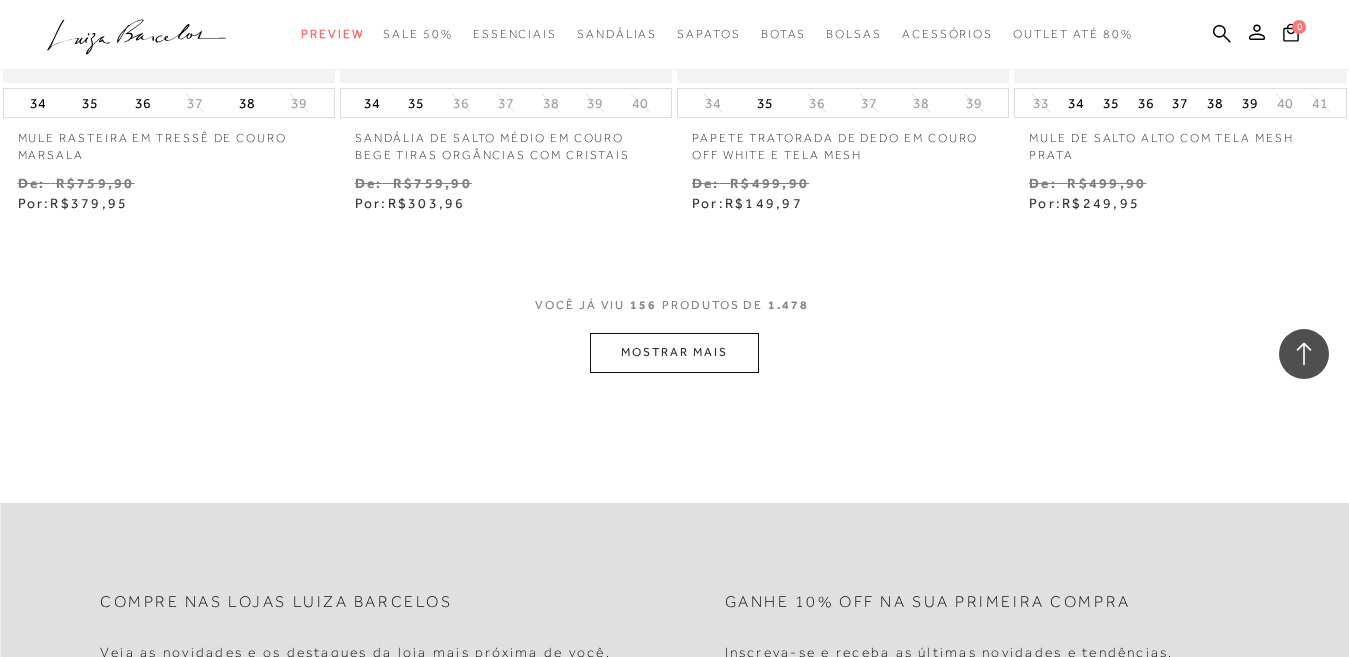 scroll, scrollTop: 25400, scrollLeft: 0, axis: vertical 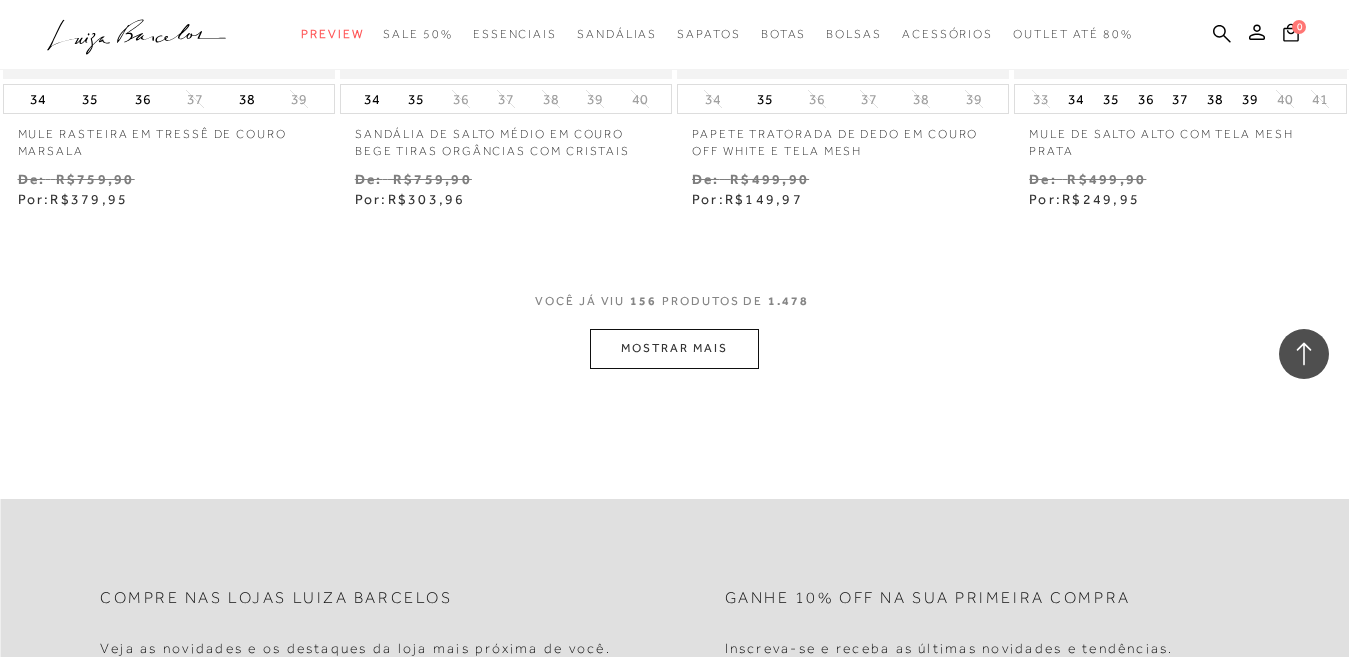 click on "MOSTRAR MAIS" at bounding box center (674, 348) 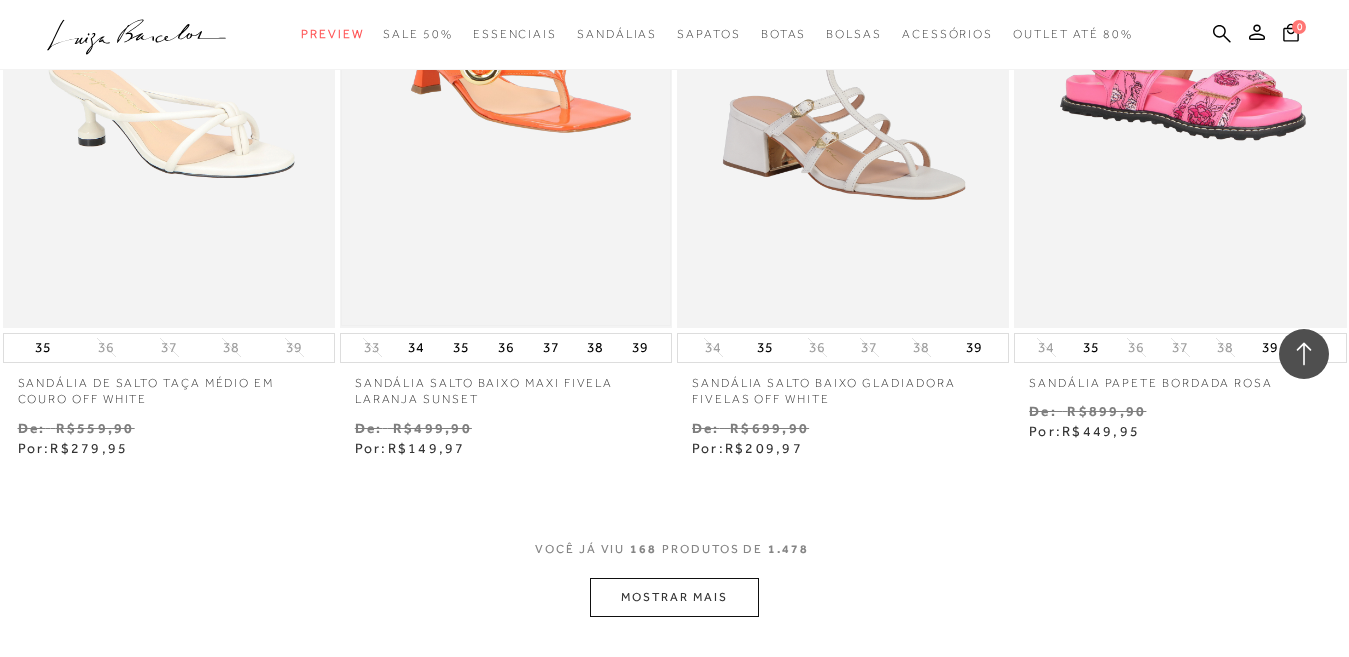 scroll, scrollTop: 27300, scrollLeft: 0, axis: vertical 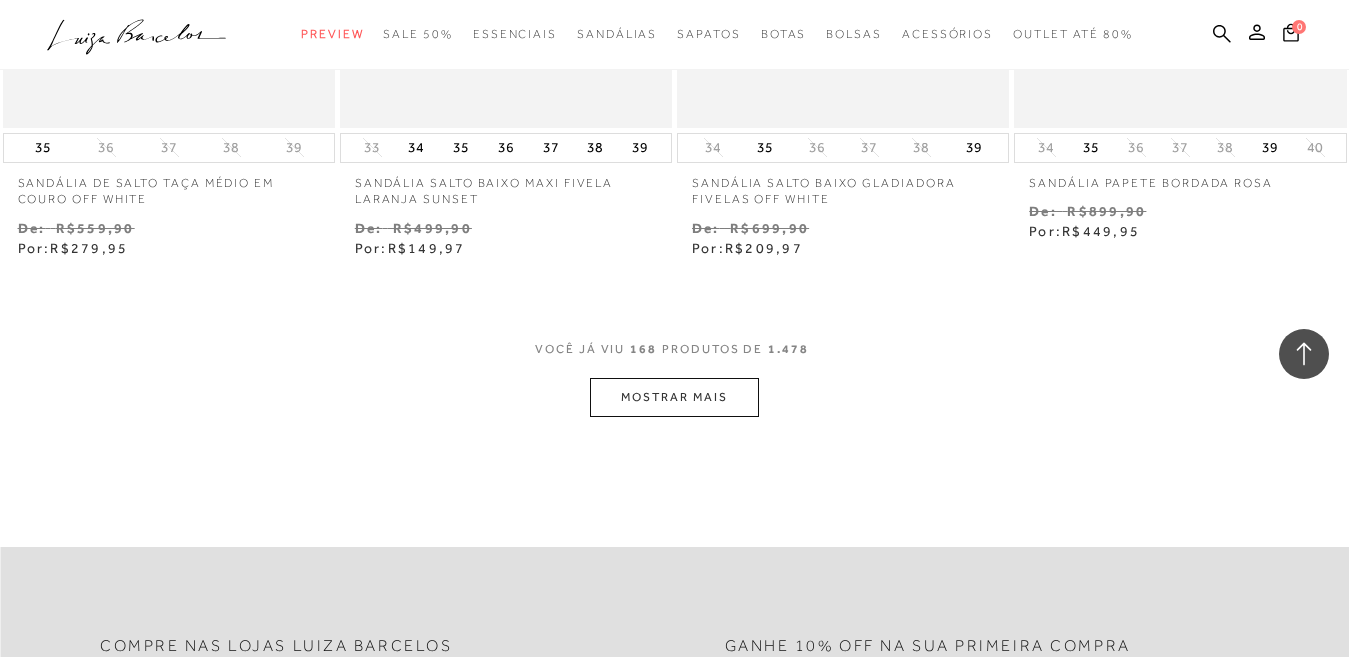 click on "MOSTRAR MAIS" at bounding box center [674, 397] 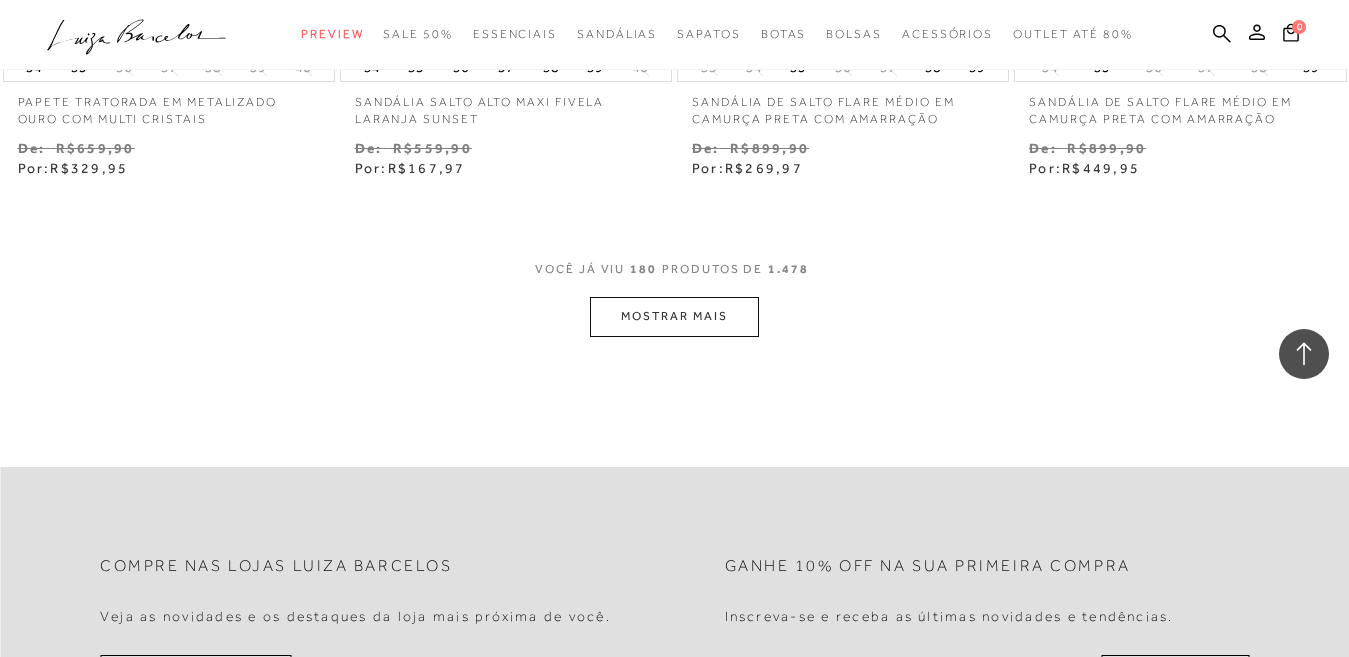 scroll, scrollTop: 29400, scrollLeft: 0, axis: vertical 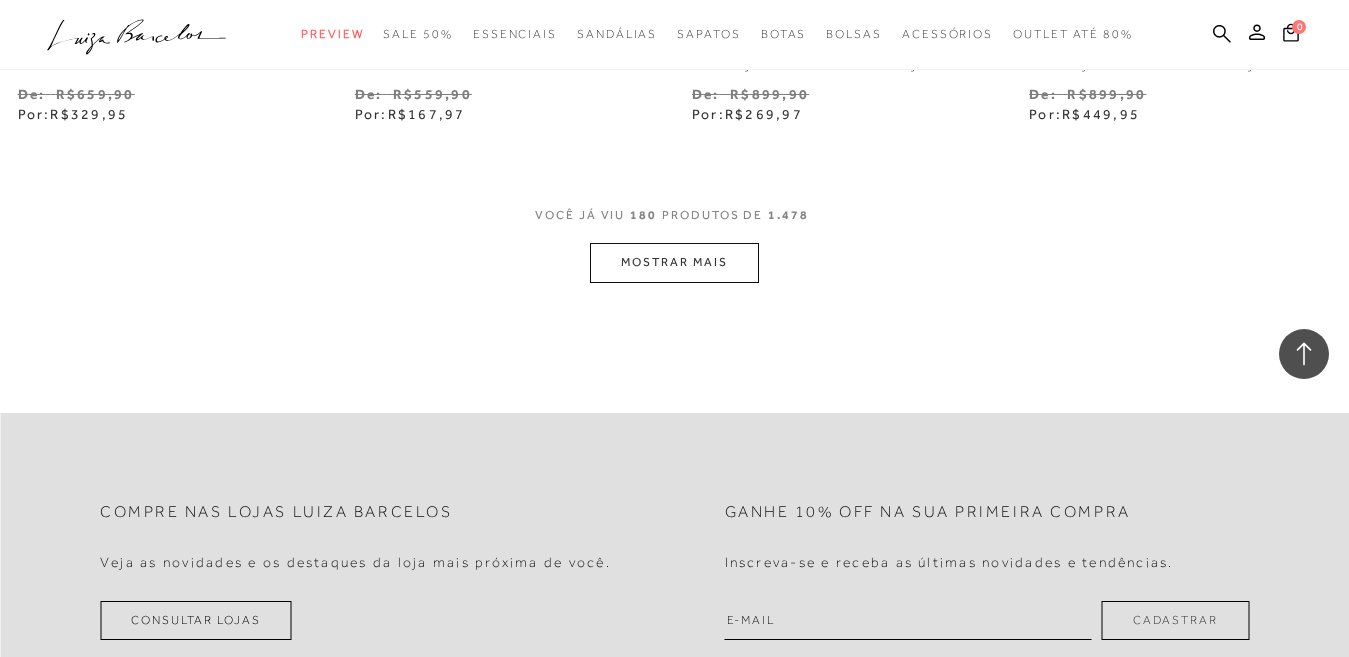 click on "MOSTRAR MAIS" at bounding box center (674, 262) 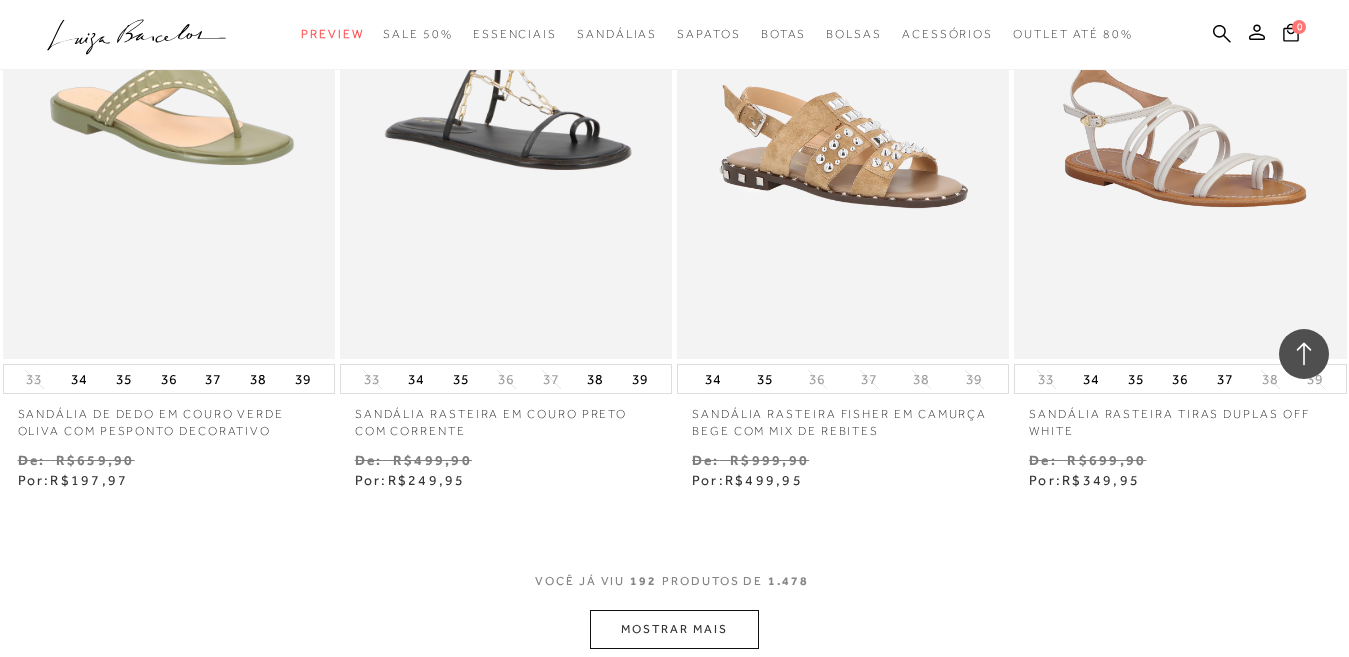 scroll, scrollTop: 31000, scrollLeft: 0, axis: vertical 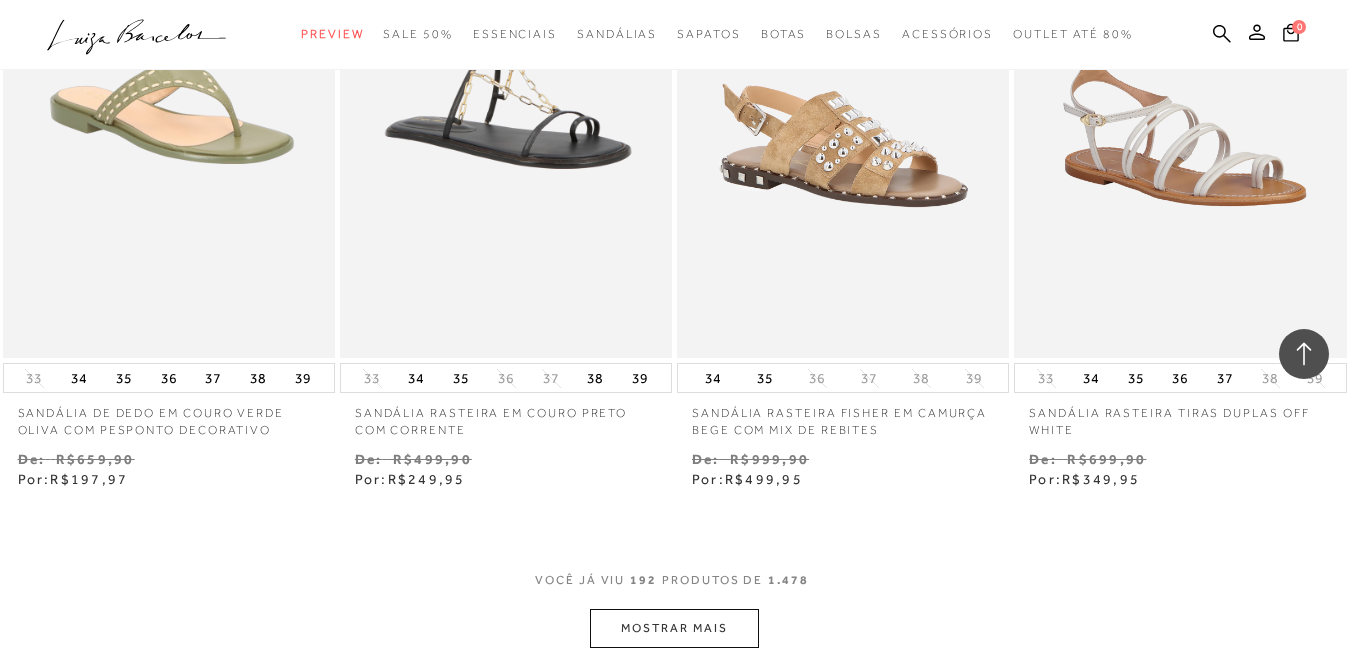 click on "MOSTRAR MAIS" at bounding box center (674, 628) 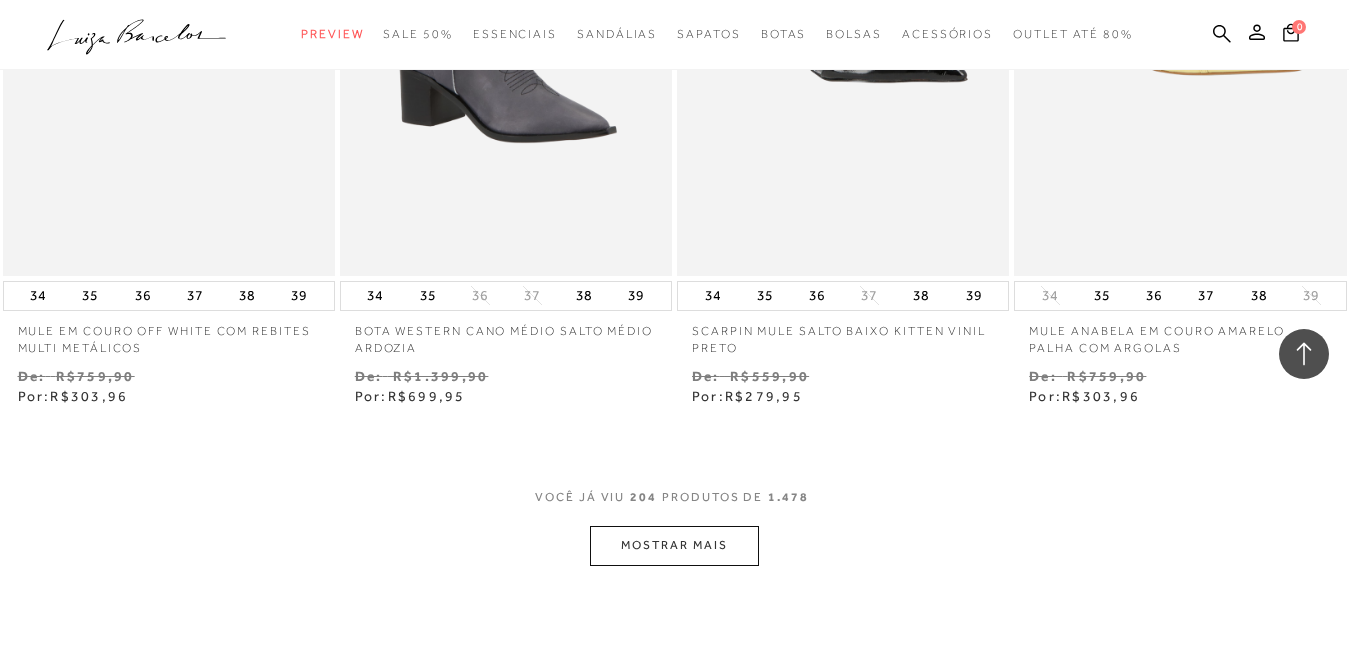 scroll, scrollTop: 33100, scrollLeft: 0, axis: vertical 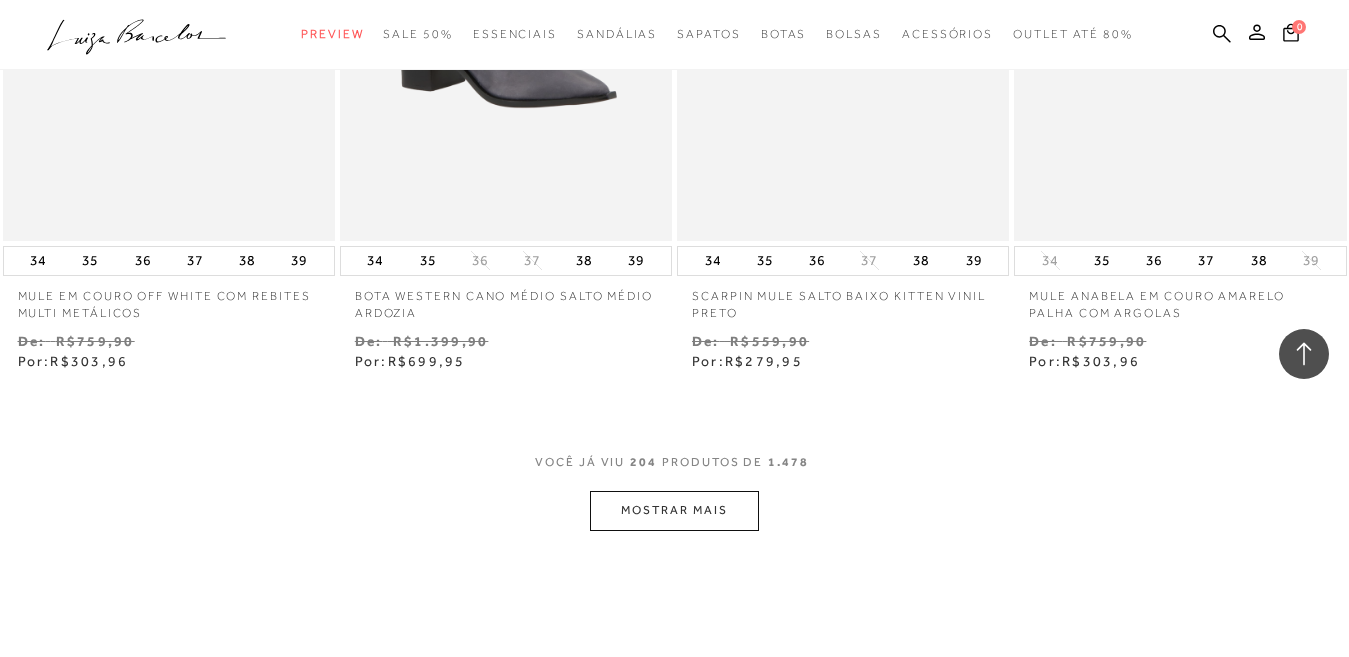 click on "MOSTRAR MAIS" at bounding box center [674, 510] 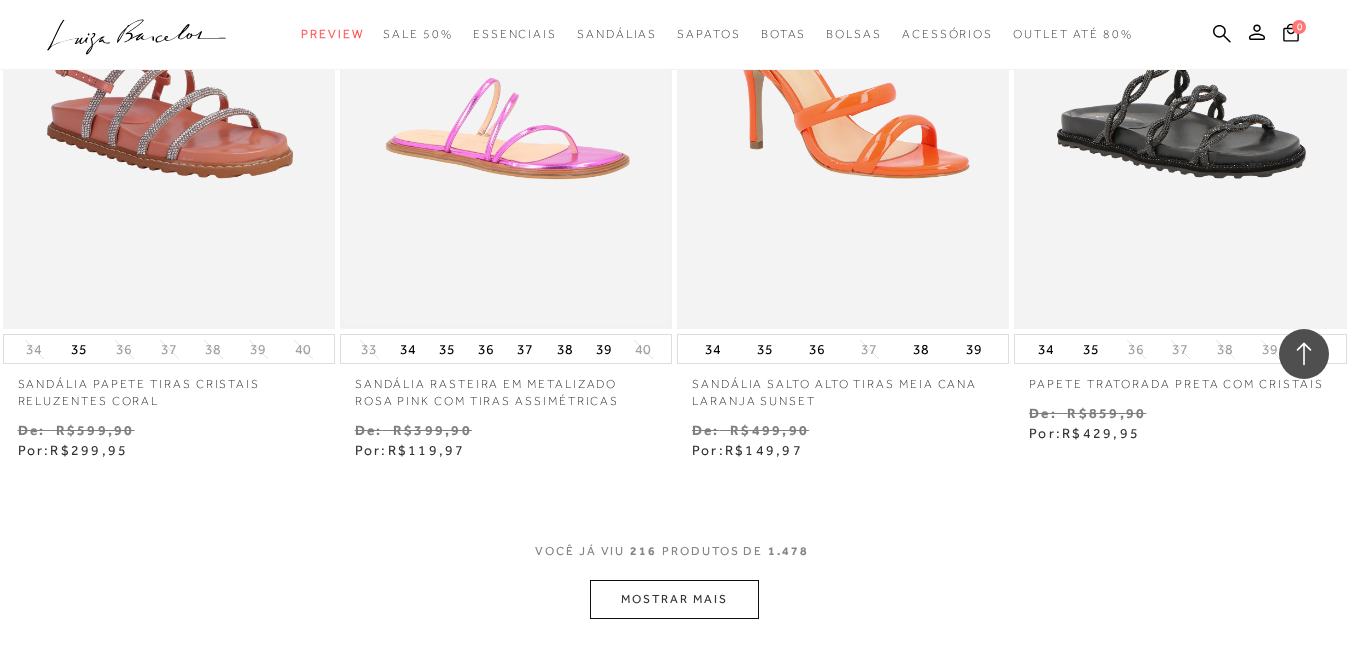 scroll, scrollTop: 35000, scrollLeft: 0, axis: vertical 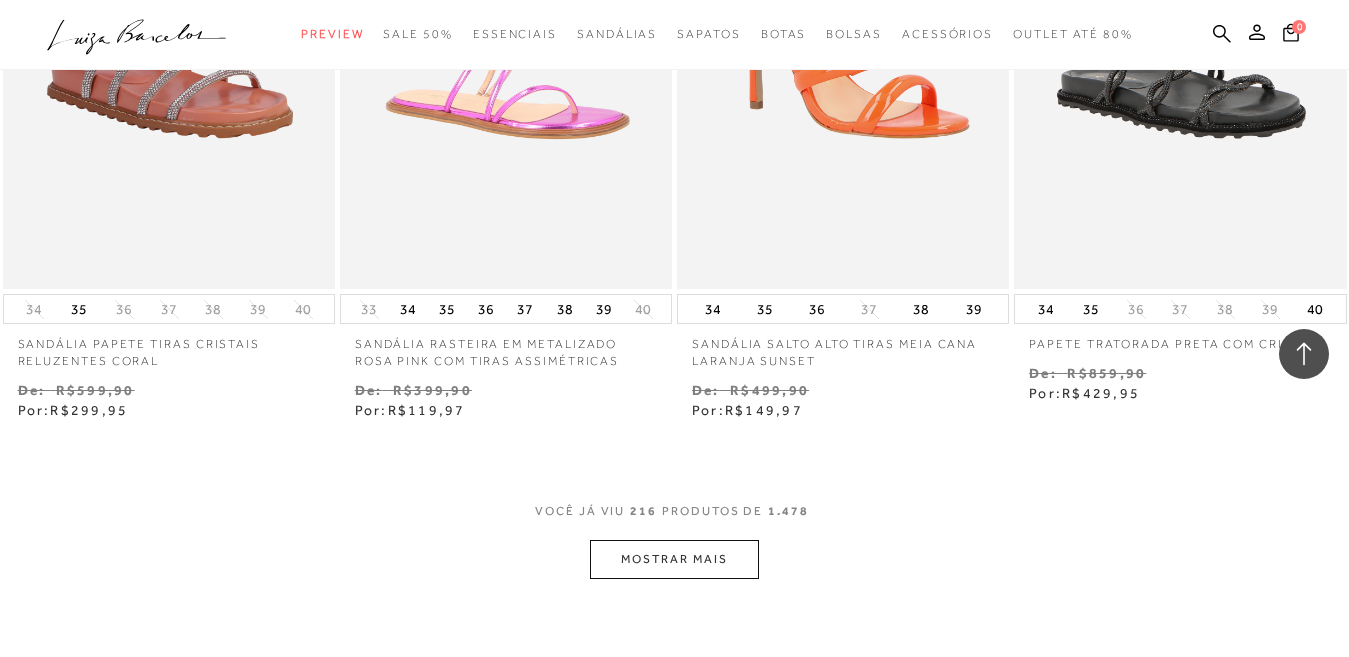 click on "MOSTRAR MAIS" at bounding box center (674, 559) 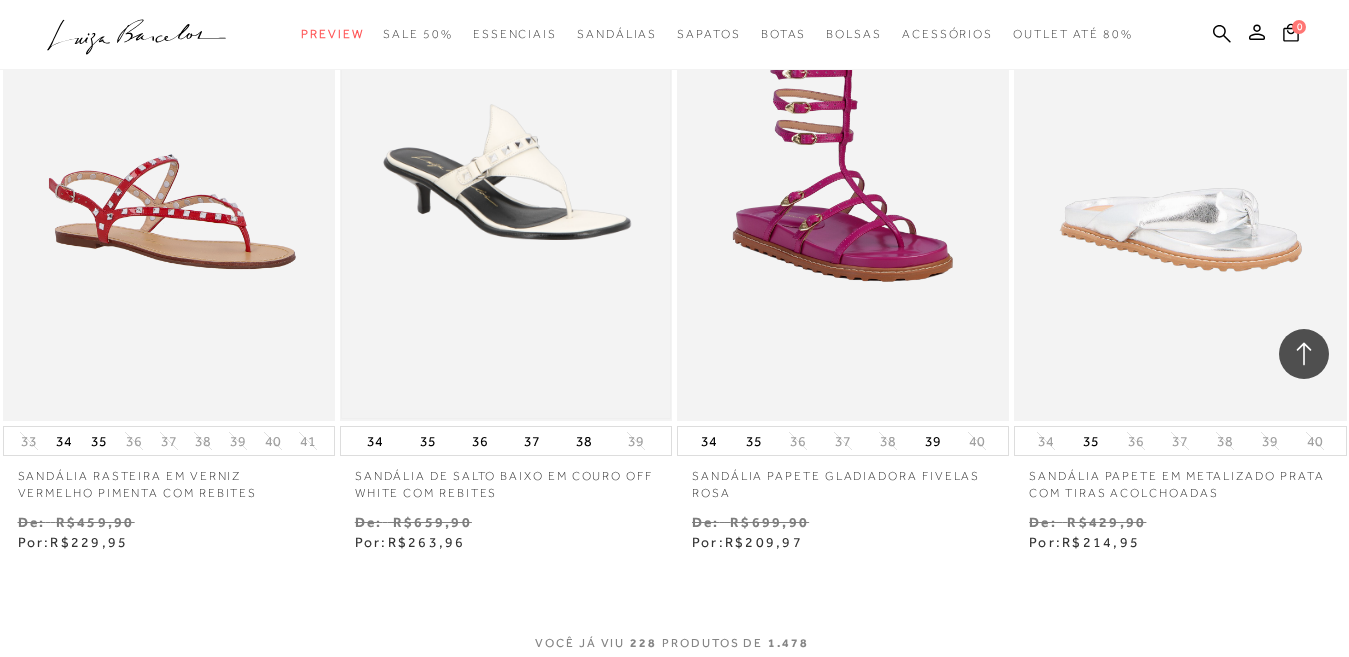 scroll, scrollTop: 36900, scrollLeft: 0, axis: vertical 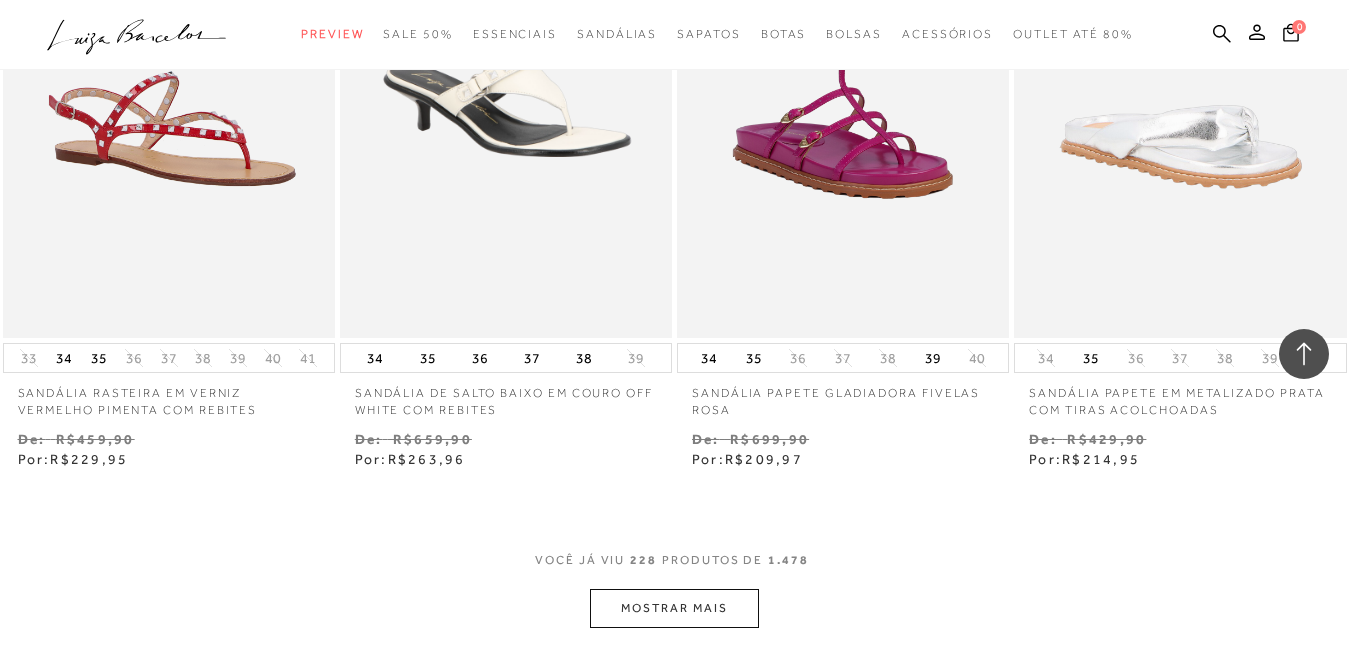 click on "MOSTRAR MAIS" at bounding box center (674, 608) 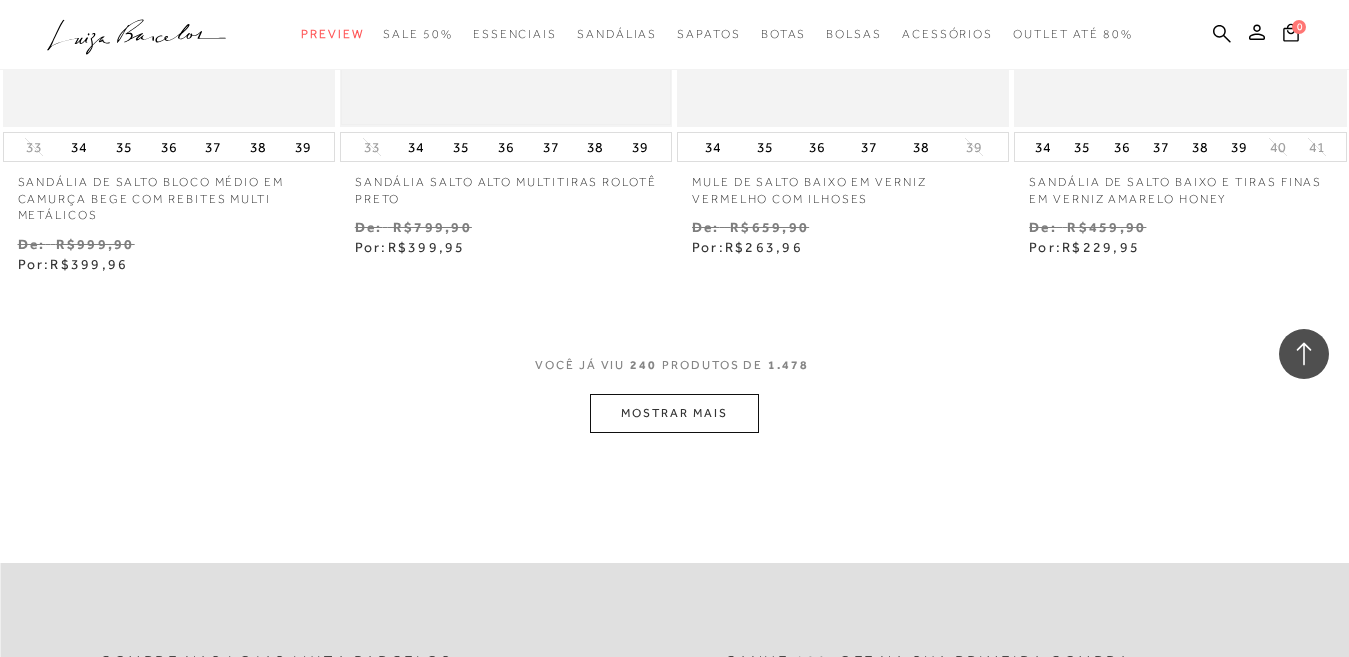 scroll, scrollTop: 39100, scrollLeft: 0, axis: vertical 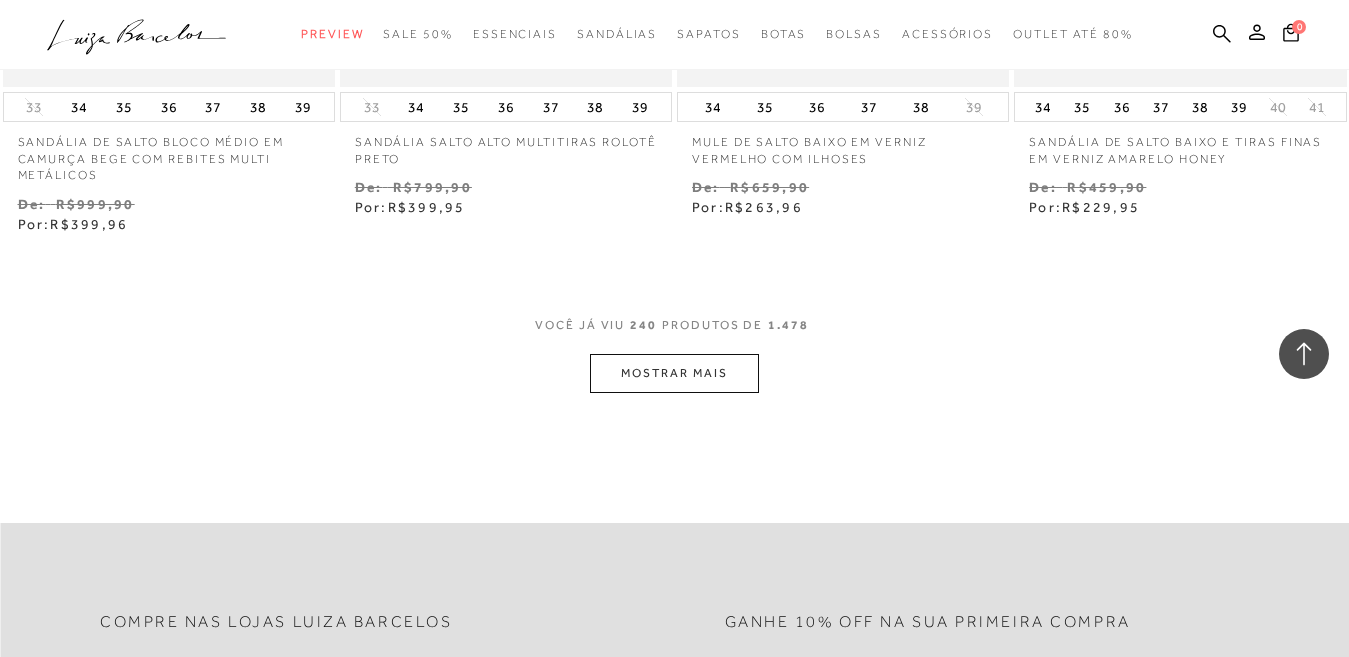click on "MOSTRAR MAIS" at bounding box center [674, 373] 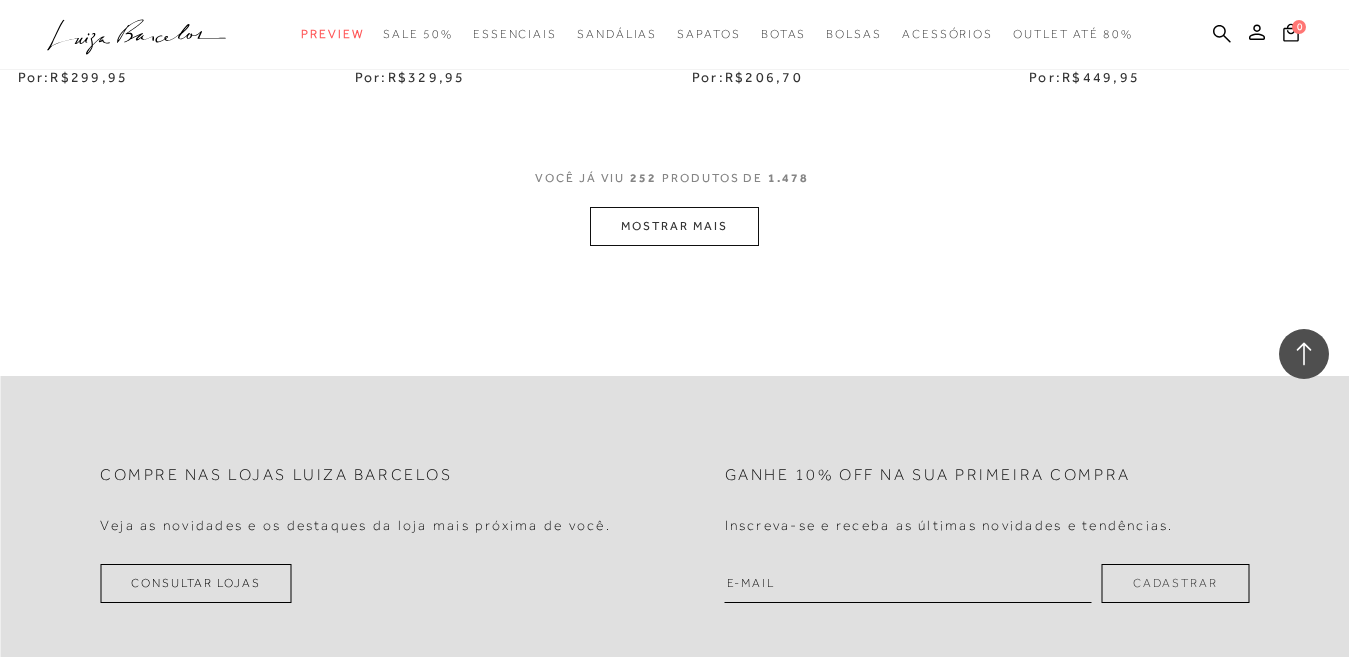 scroll, scrollTop: 41200, scrollLeft: 0, axis: vertical 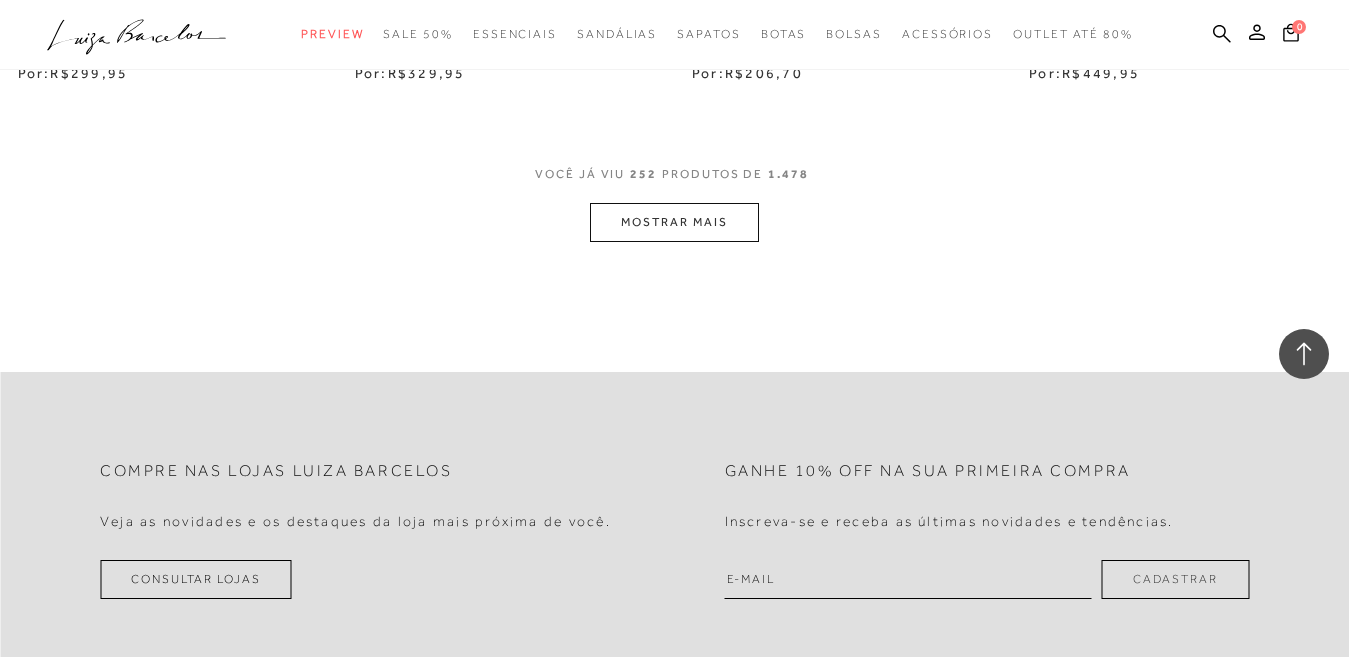 click on "MOSTRAR MAIS" at bounding box center (674, 222) 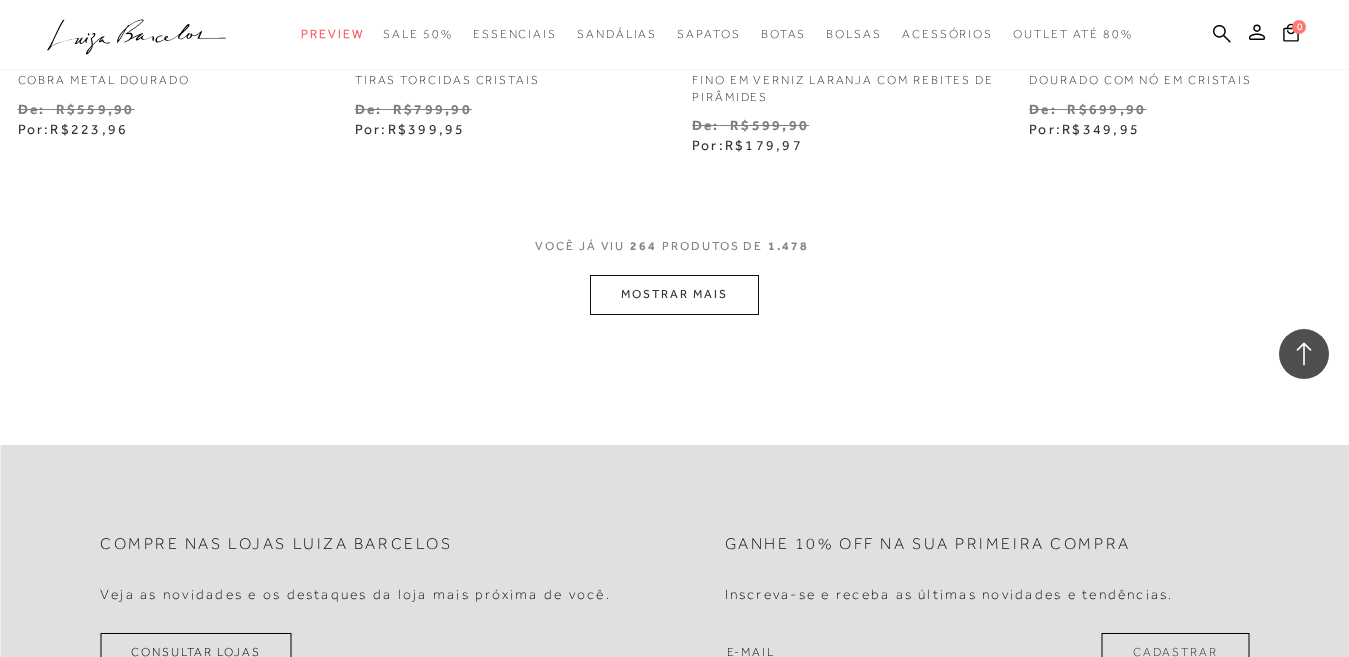 scroll, scrollTop: 43100, scrollLeft: 0, axis: vertical 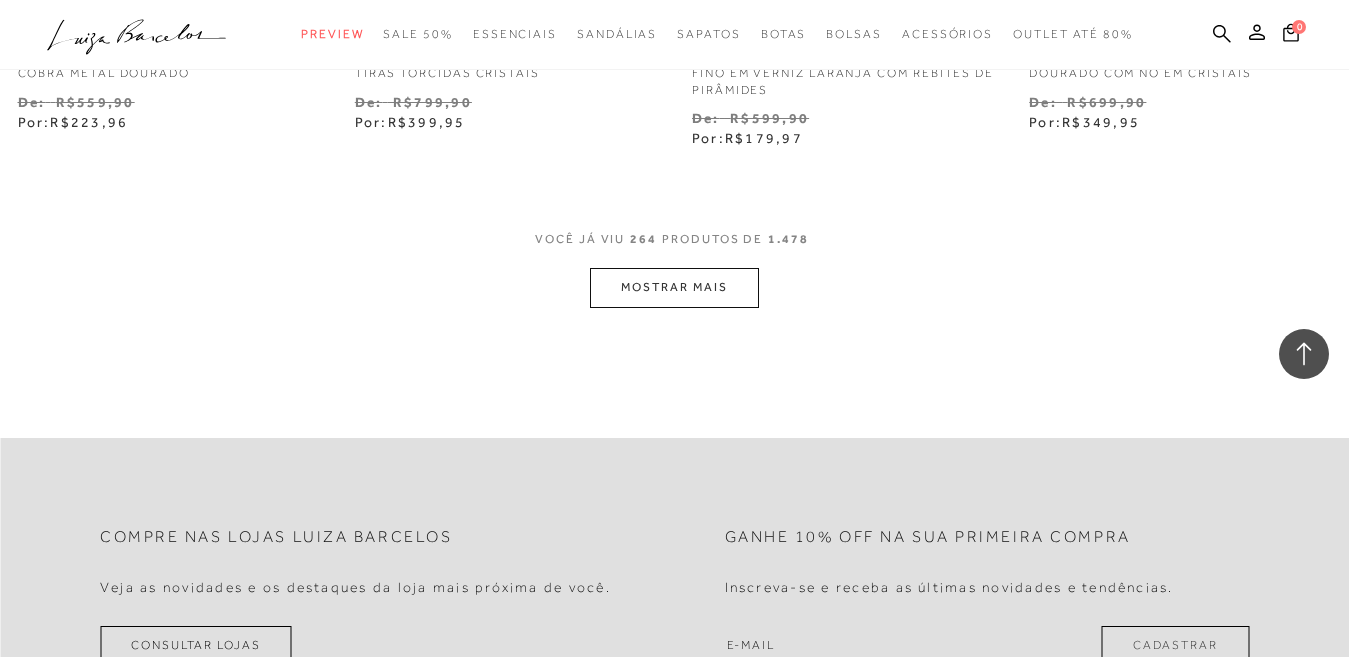 click on "MOSTRAR MAIS" at bounding box center [674, 287] 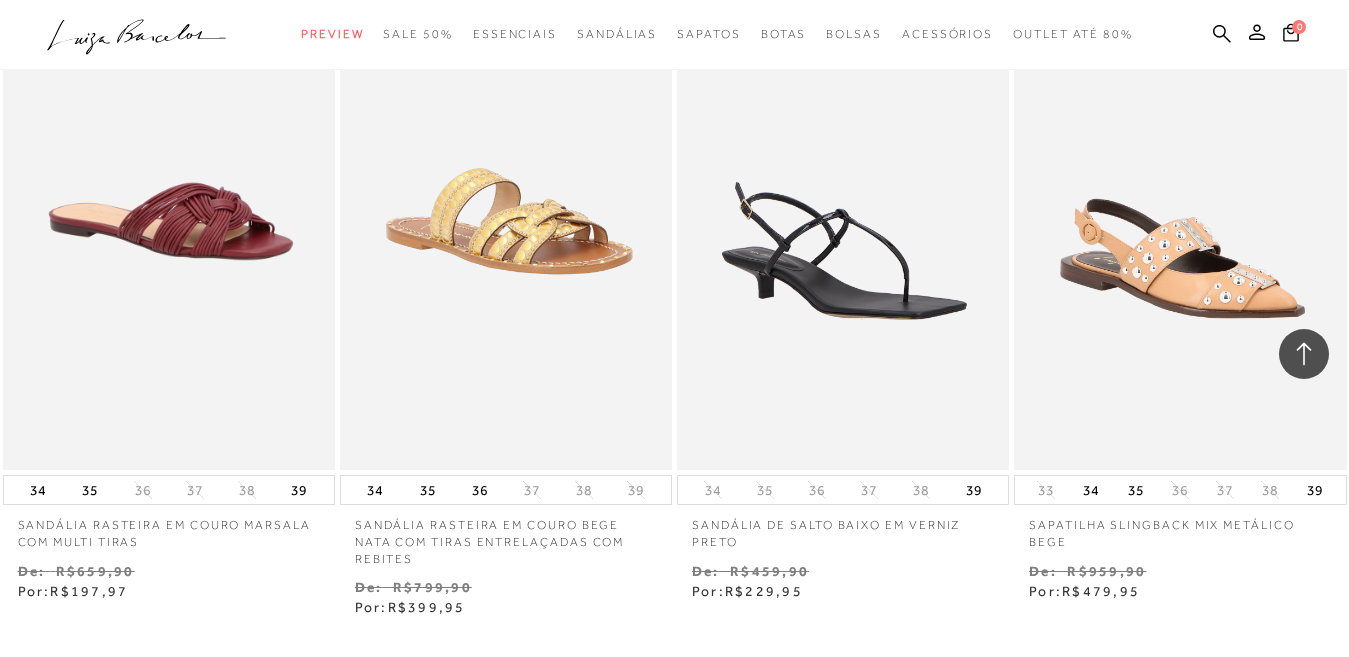 scroll, scrollTop: 44900, scrollLeft: 0, axis: vertical 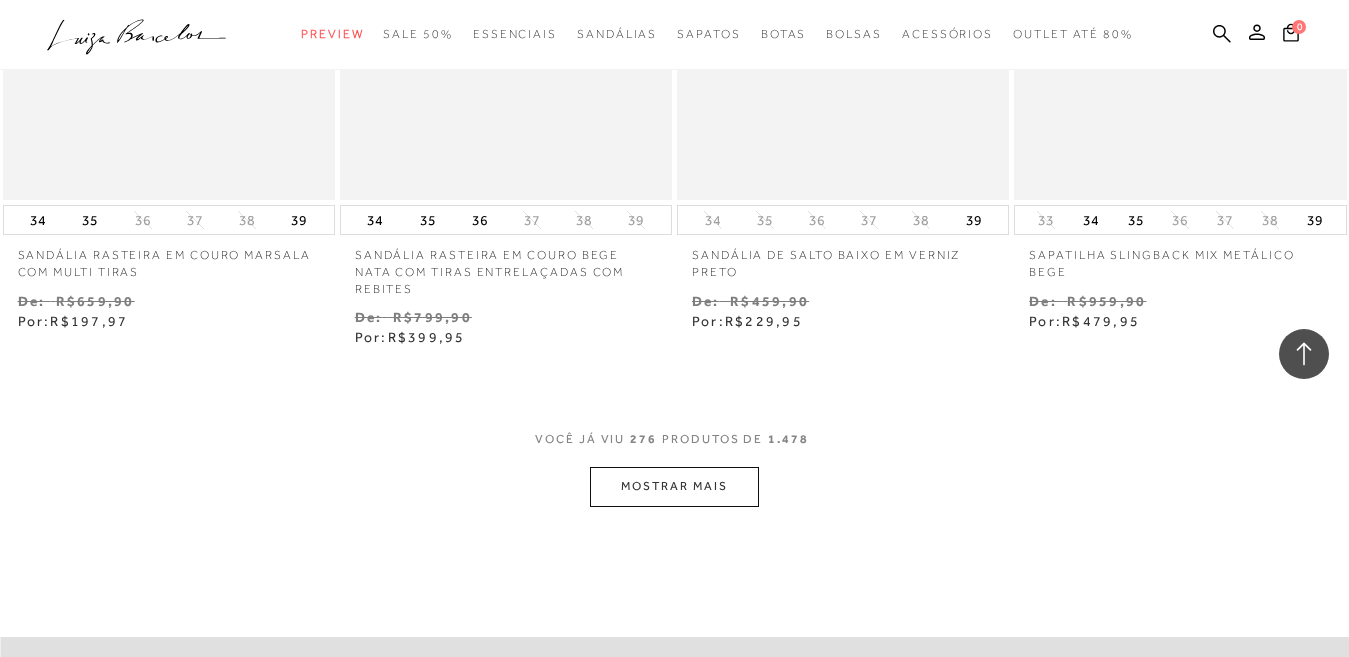 click on "MOSTRAR MAIS" at bounding box center (674, 486) 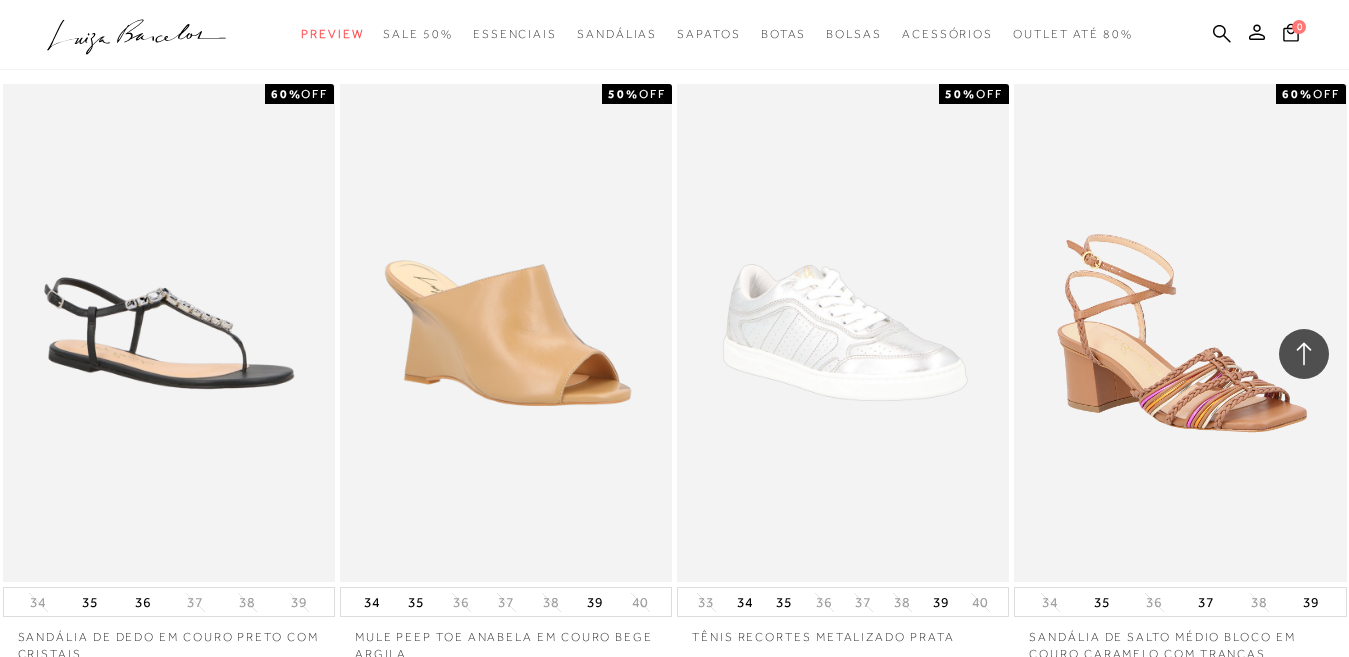 scroll, scrollTop: 46600, scrollLeft: 0, axis: vertical 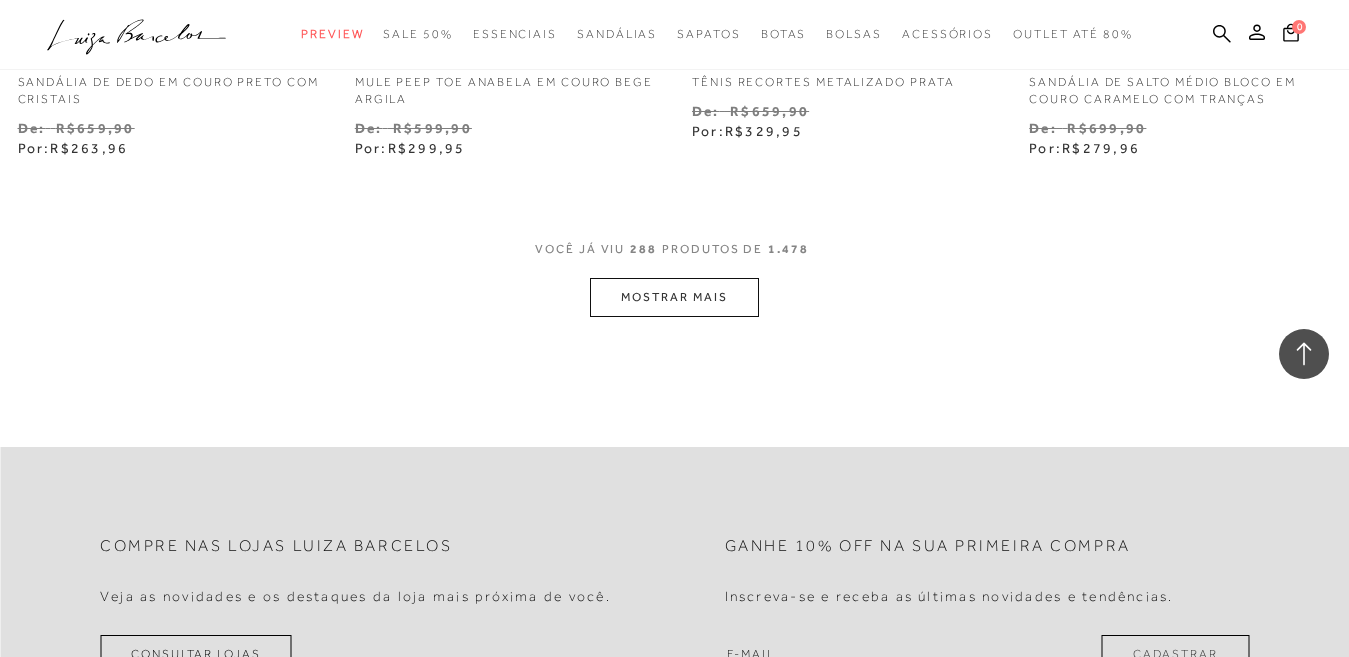 click on "MOSTRAR MAIS" at bounding box center (674, 297) 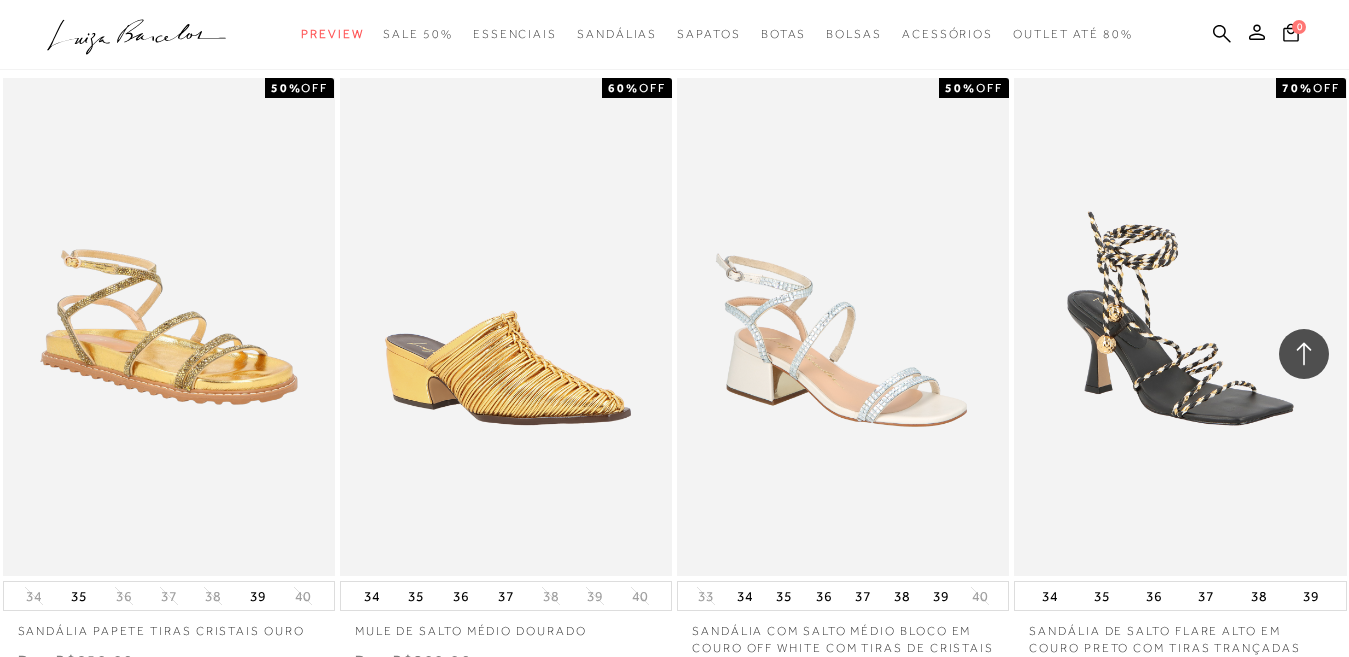 scroll, scrollTop: 49055, scrollLeft: 0, axis: vertical 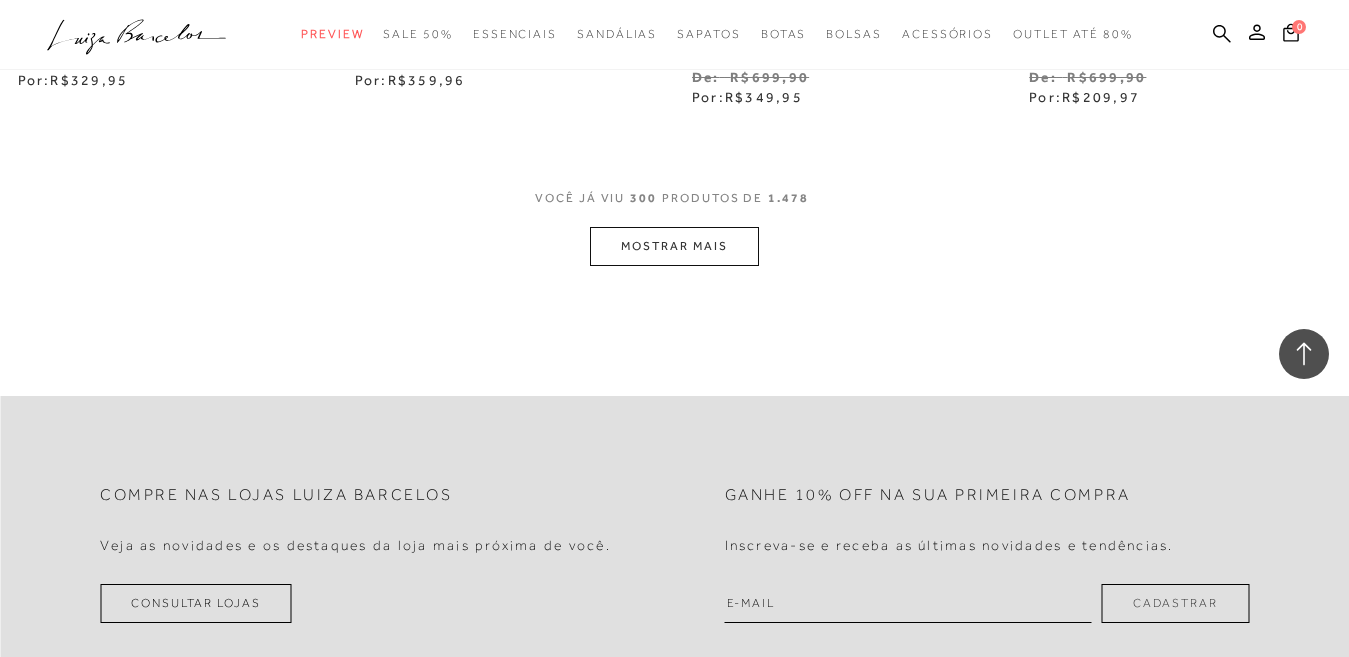click on "MOSTRAR MAIS" at bounding box center (674, 246) 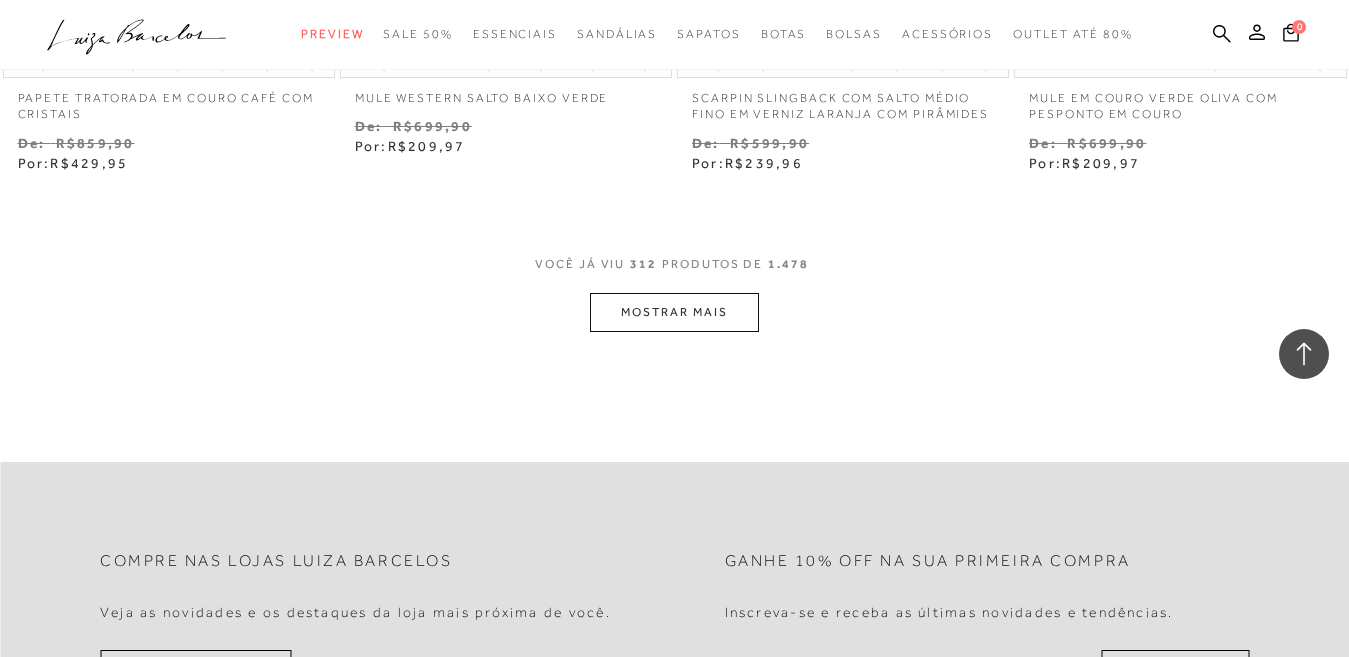 scroll, scrollTop: 50955, scrollLeft: 0, axis: vertical 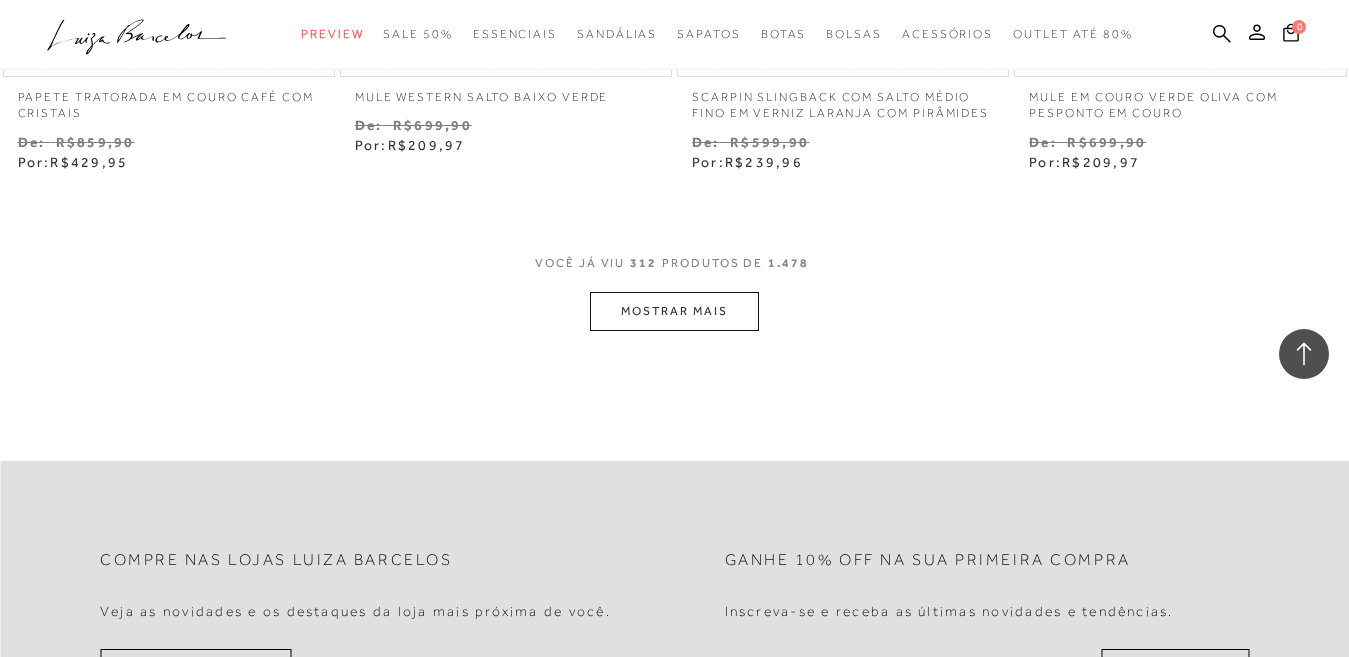 click on "MOSTRAR MAIS" at bounding box center (674, 311) 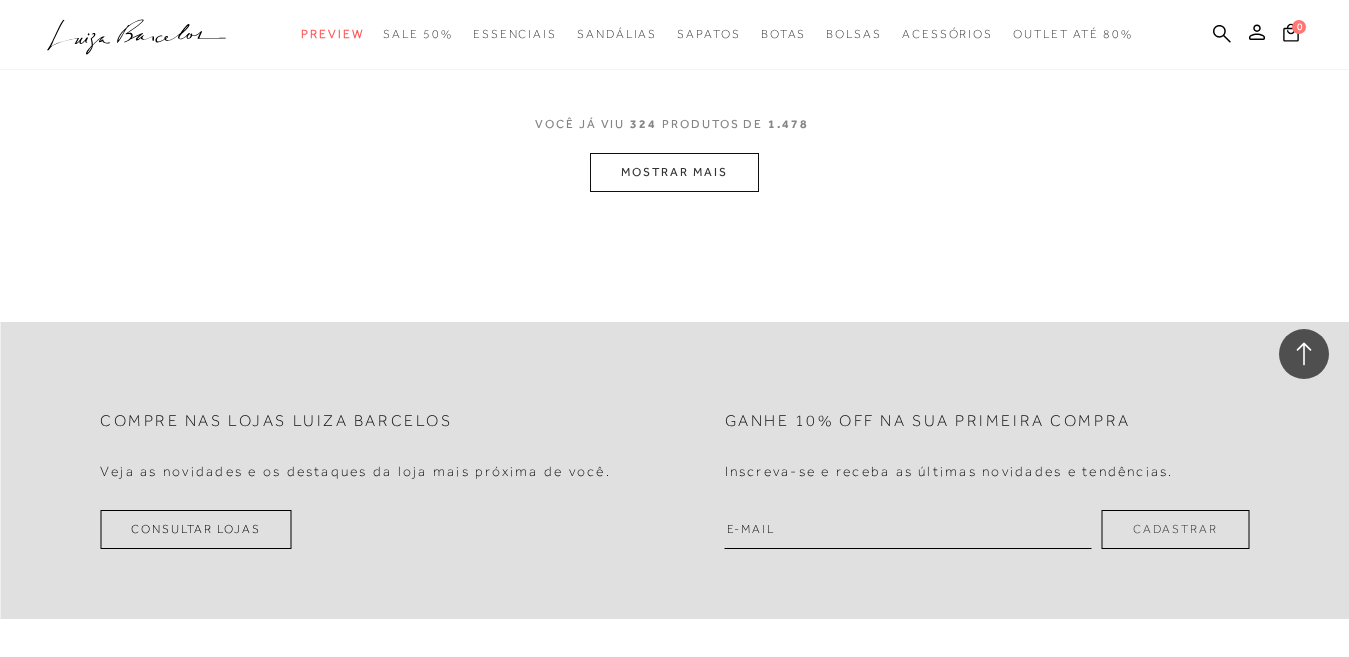 scroll, scrollTop: 53055, scrollLeft: 0, axis: vertical 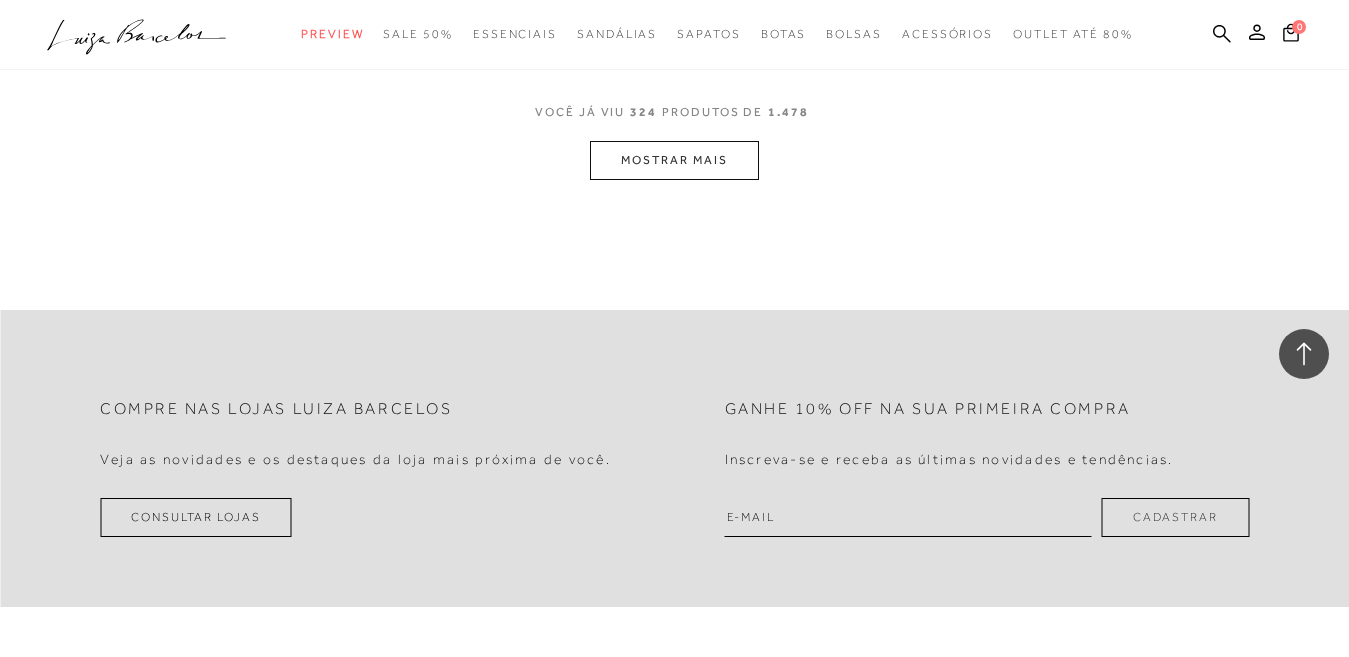 click on "MOSTRAR MAIS" at bounding box center (674, 160) 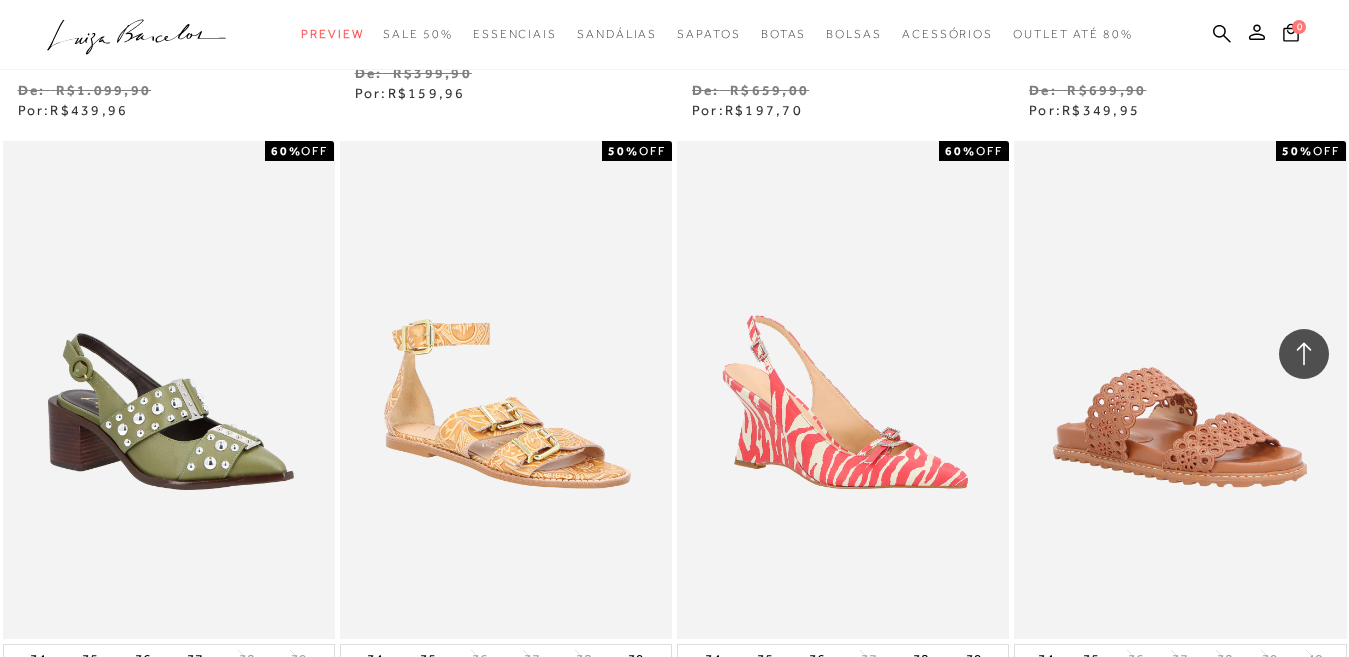 scroll, scrollTop: 54755, scrollLeft: 0, axis: vertical 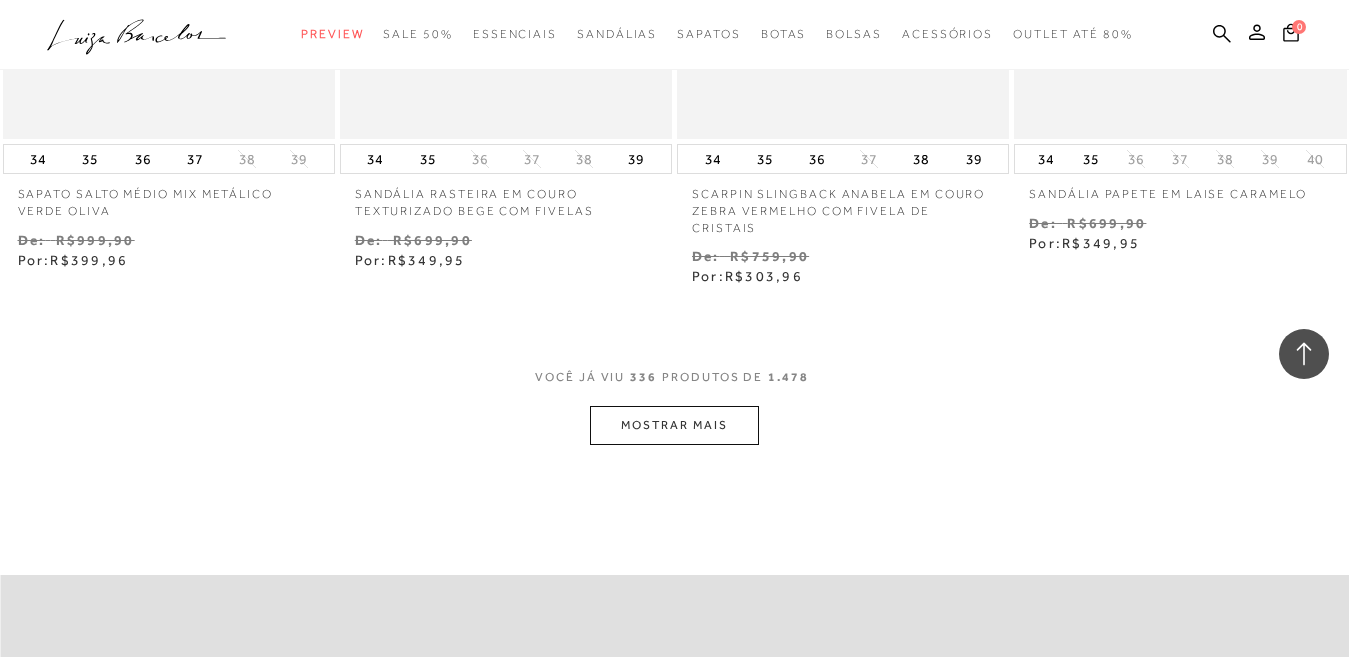 click on "MOSTRAR MAIS" at bounding box center [674, 425] 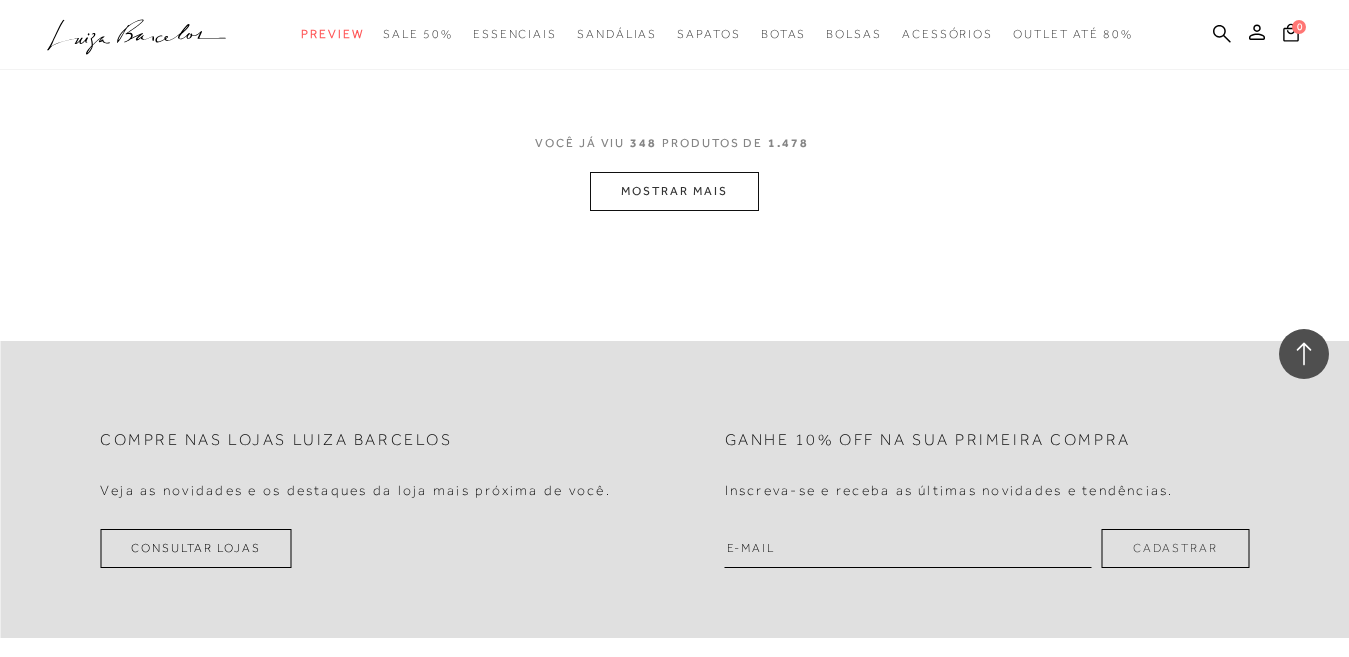 scroll, scrollTop: 56655, scrollLeft: 0, axis: vertical 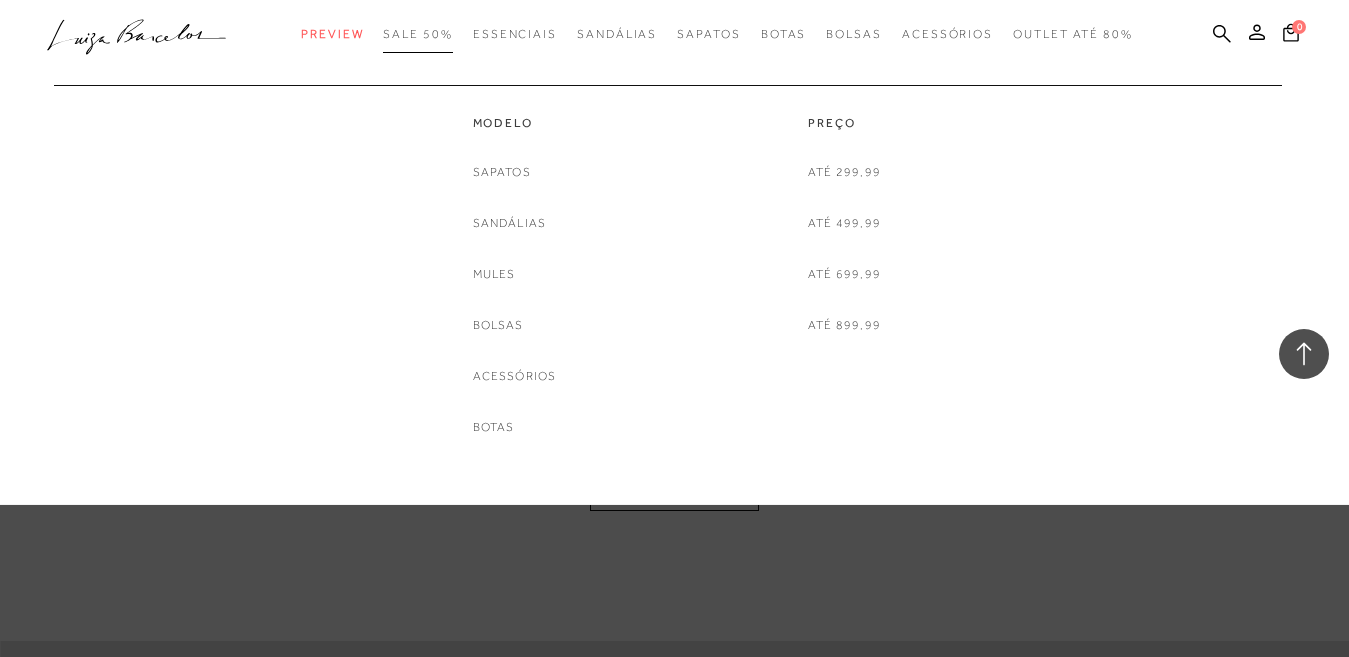 click on "SALE 50%" at bounding box center [417, 34] 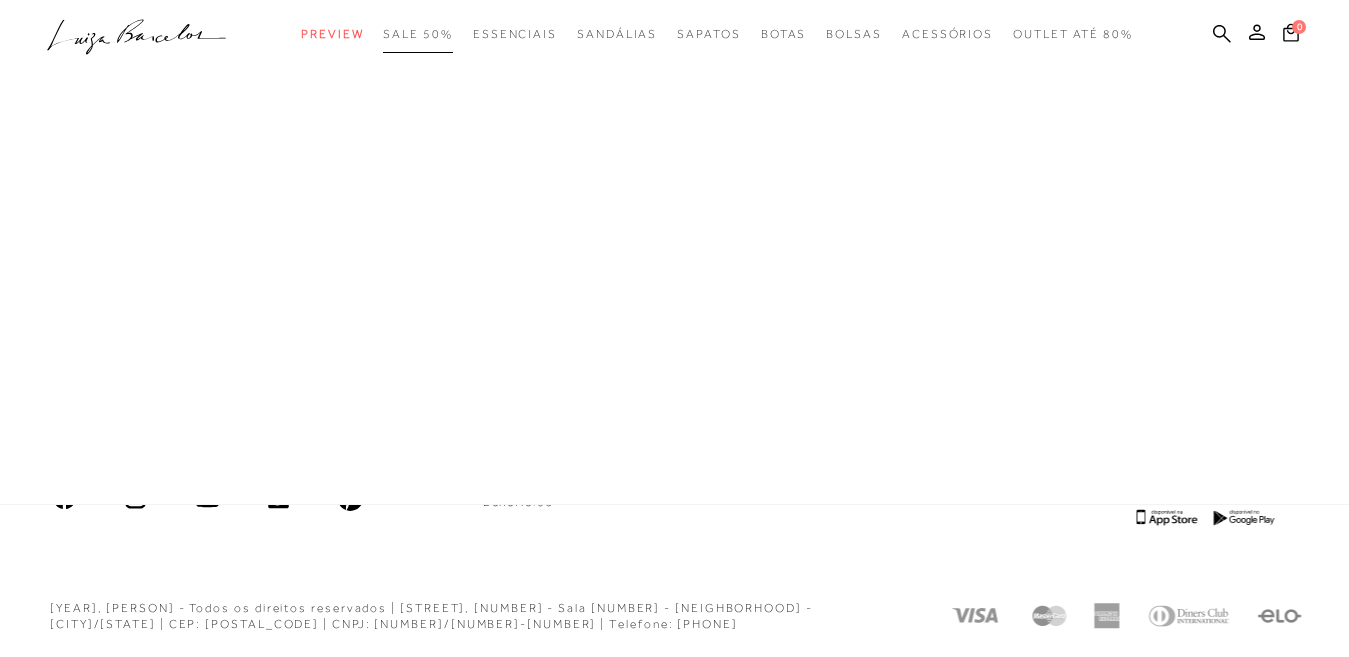 scroll, scrollTop: 0, scrollLeft: 0, axis: both 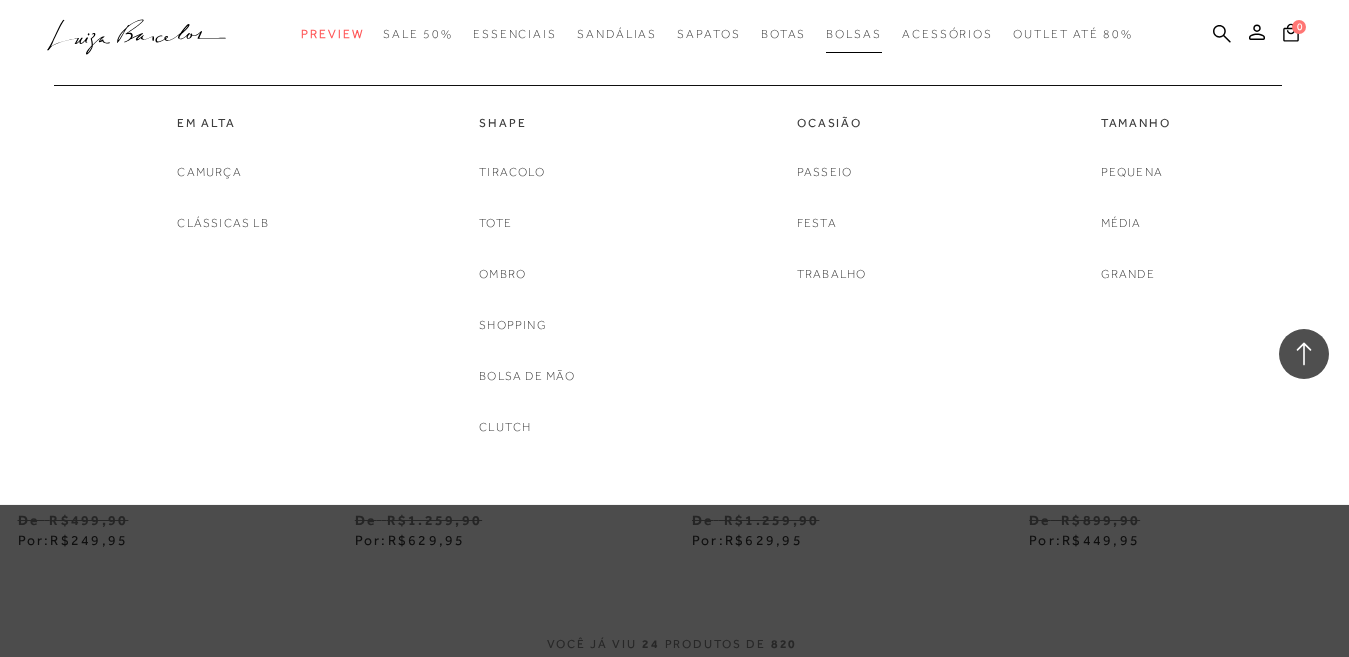 click on "Bolsas" at bounding box center [854, 34] 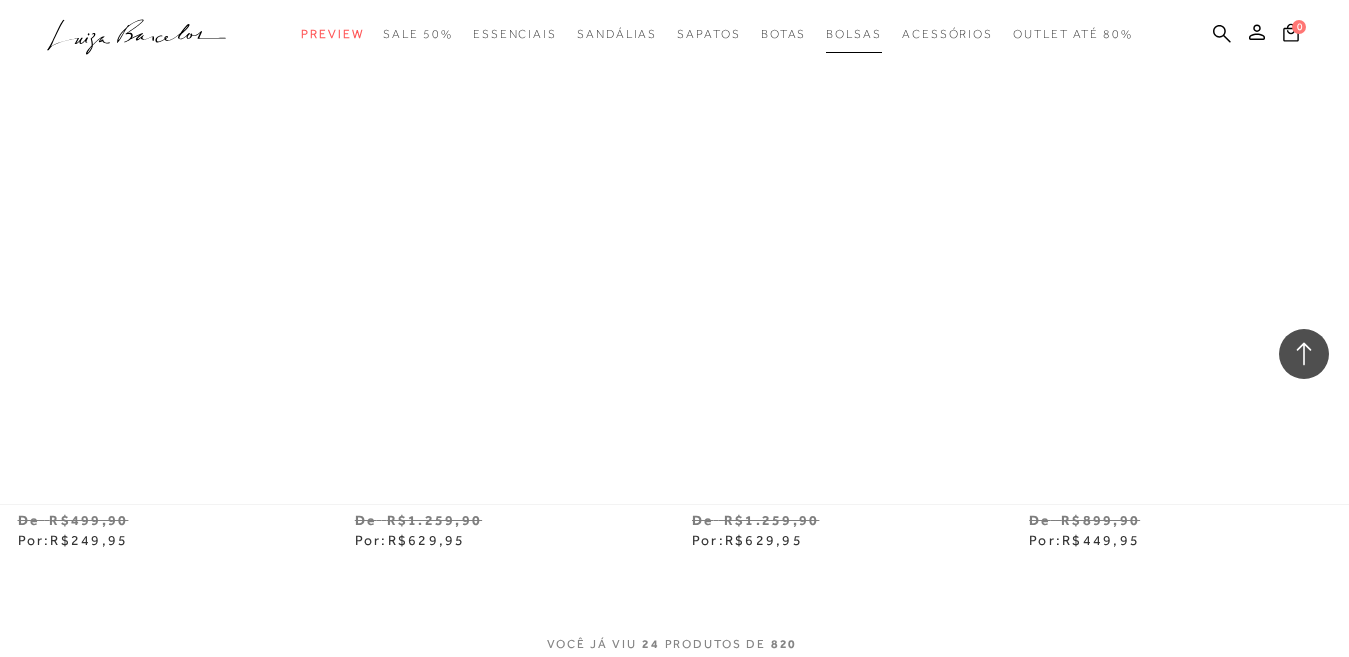scroll, scrollTop: 0, scrollLeft: 0, axis: both 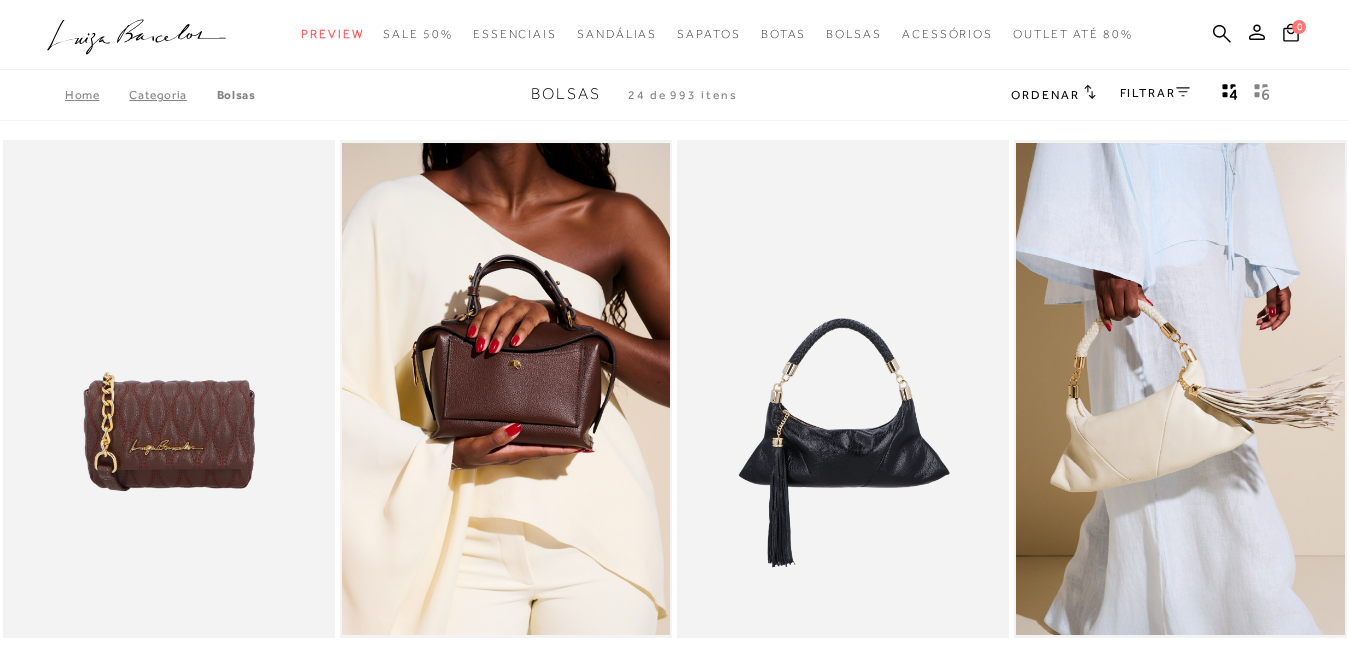 click on "Ordenar" at bounding box center (1045, 95) 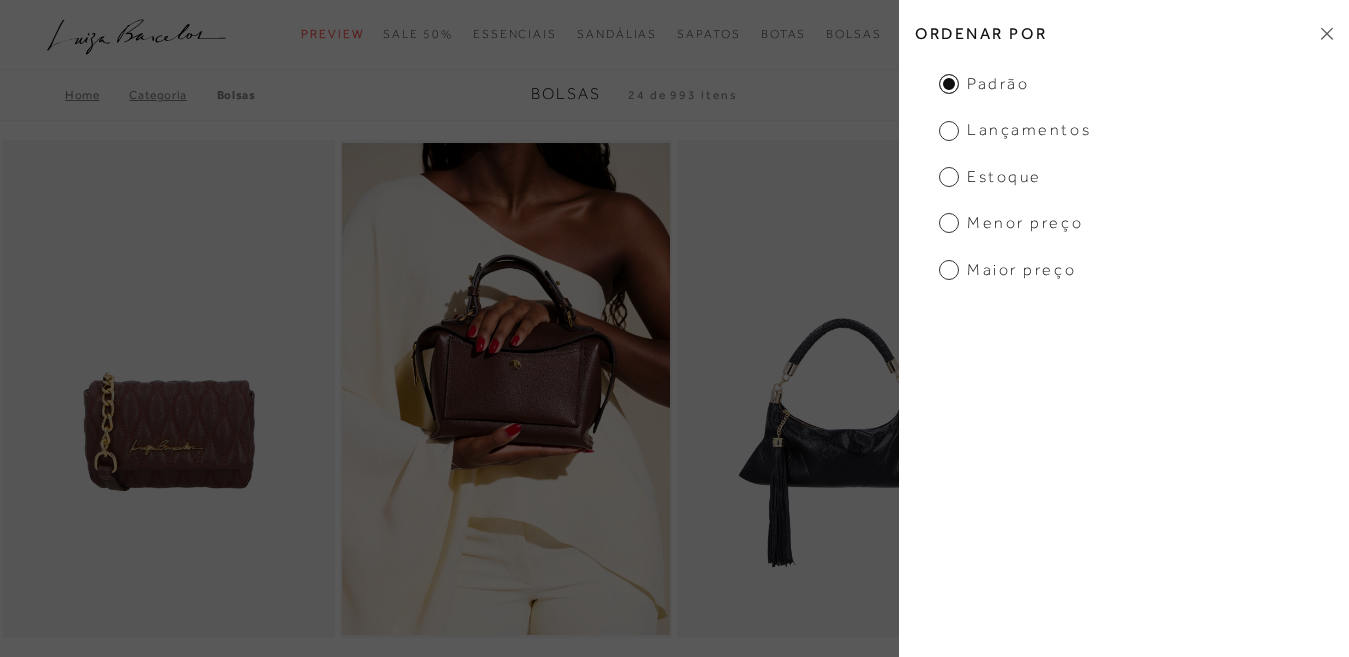click on "Menor preço" at bounding box center (1011, 223) 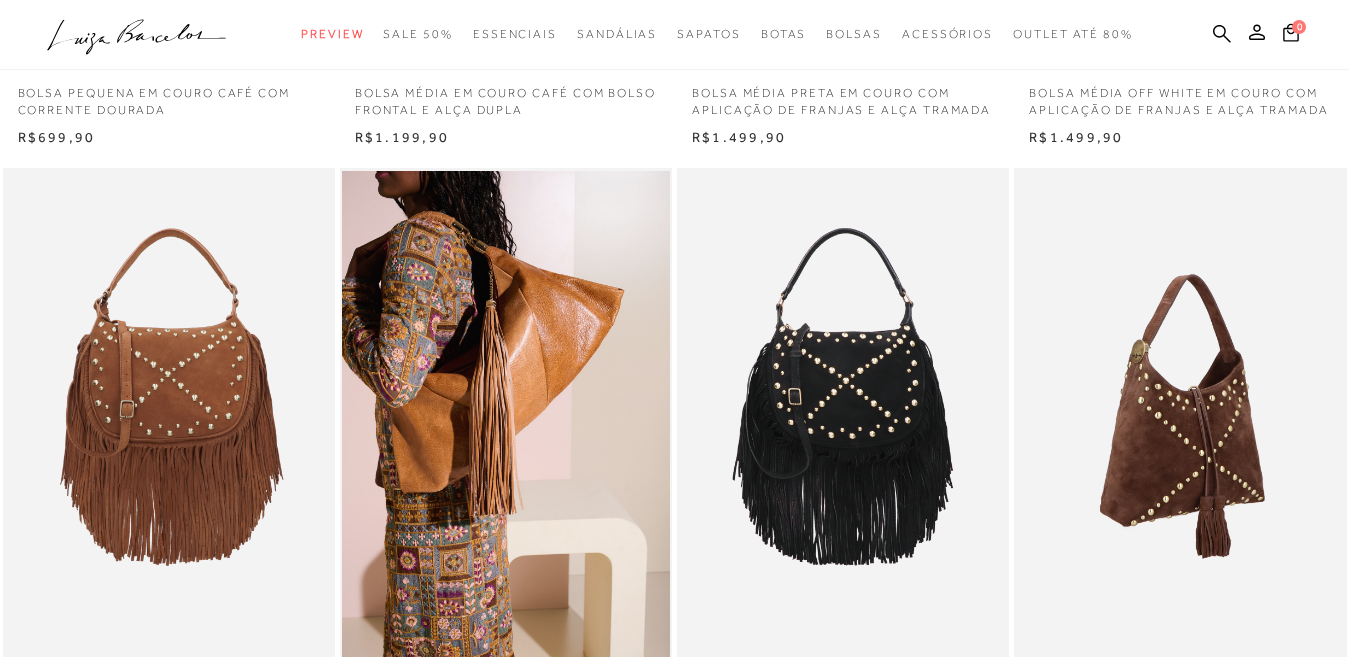 scroll, scrollTop: 0, scrollLeft: 0, axis: both 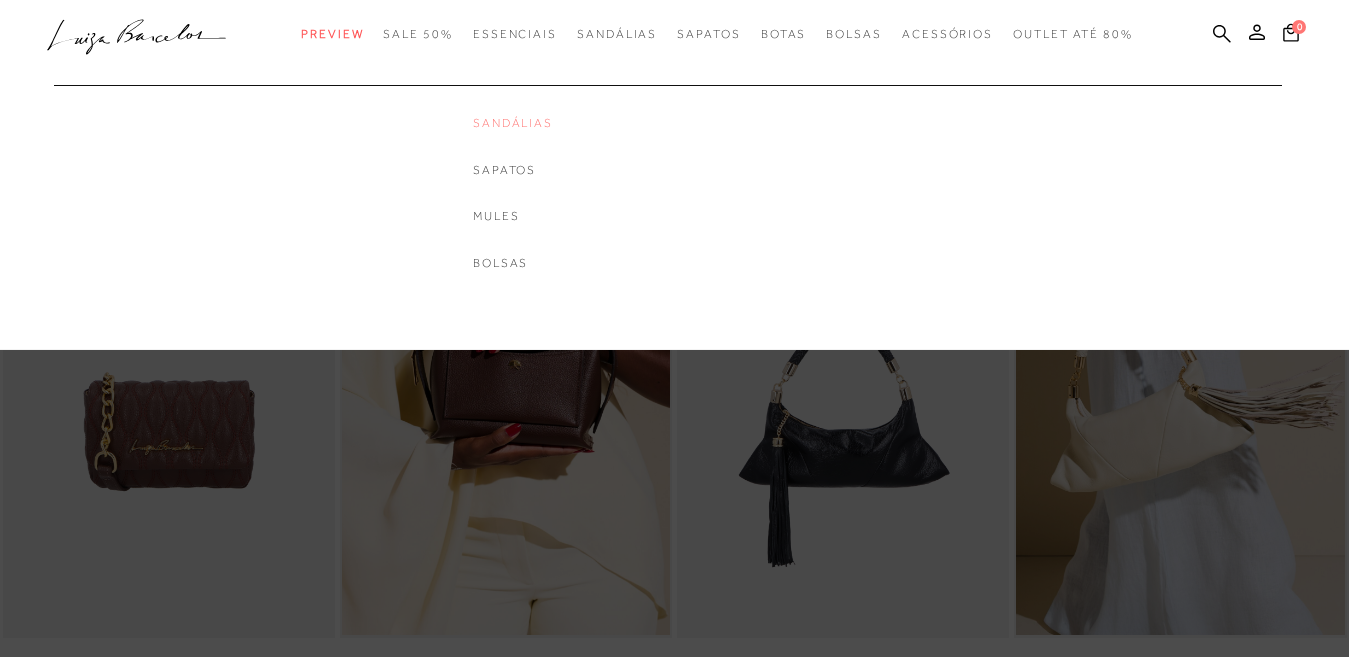 click on "Sandálias" at bounding box center (513, 123) 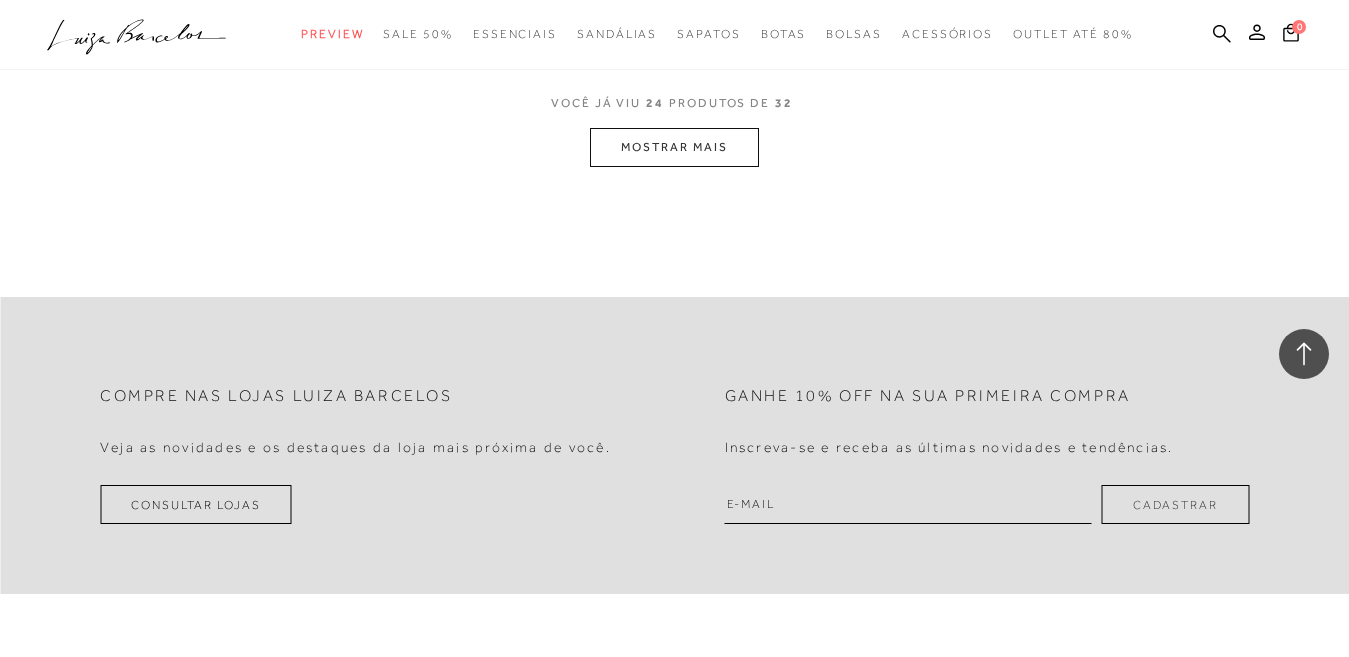 scroll, scrollTop: 3900, scrollLeft: 0, axis: vertical 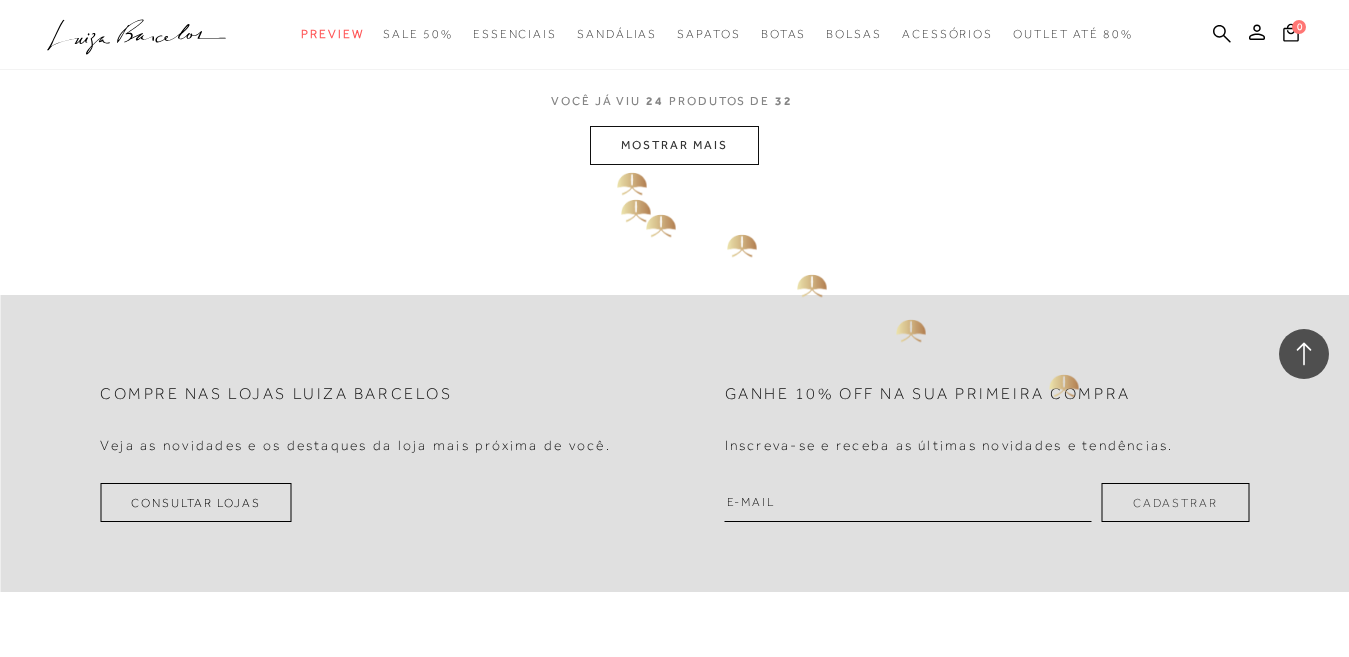 click on "MOSTRAR MAIS" at bounding box center (674, 145) 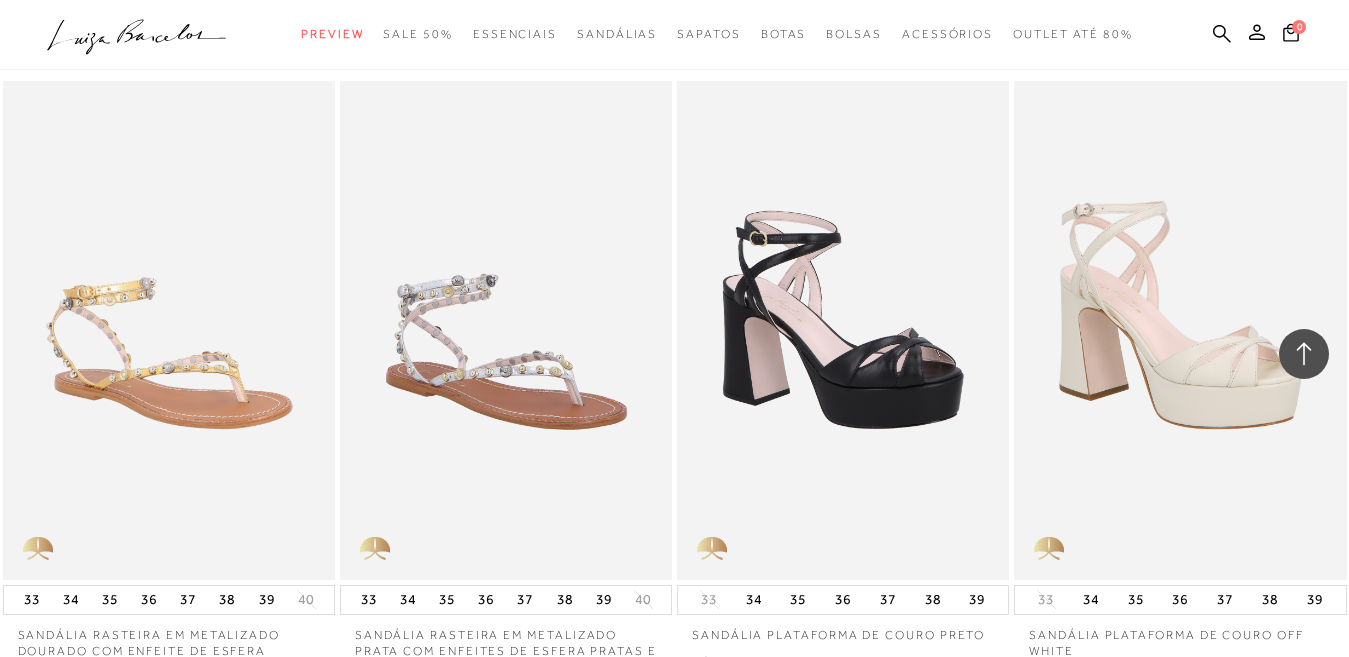 scroll, scrollTop: 4100, scrollLeft: 0, axis: vertical 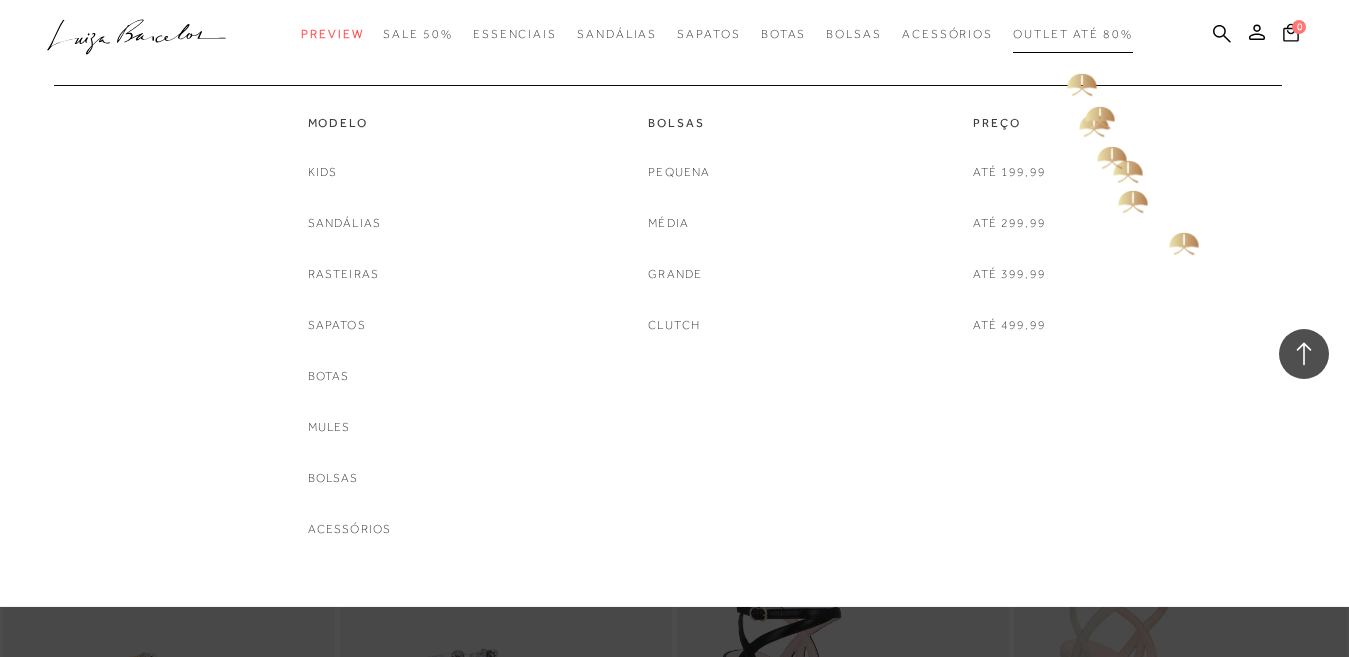 click on "Outlet até 80%" at bounding box center [1073, 34] 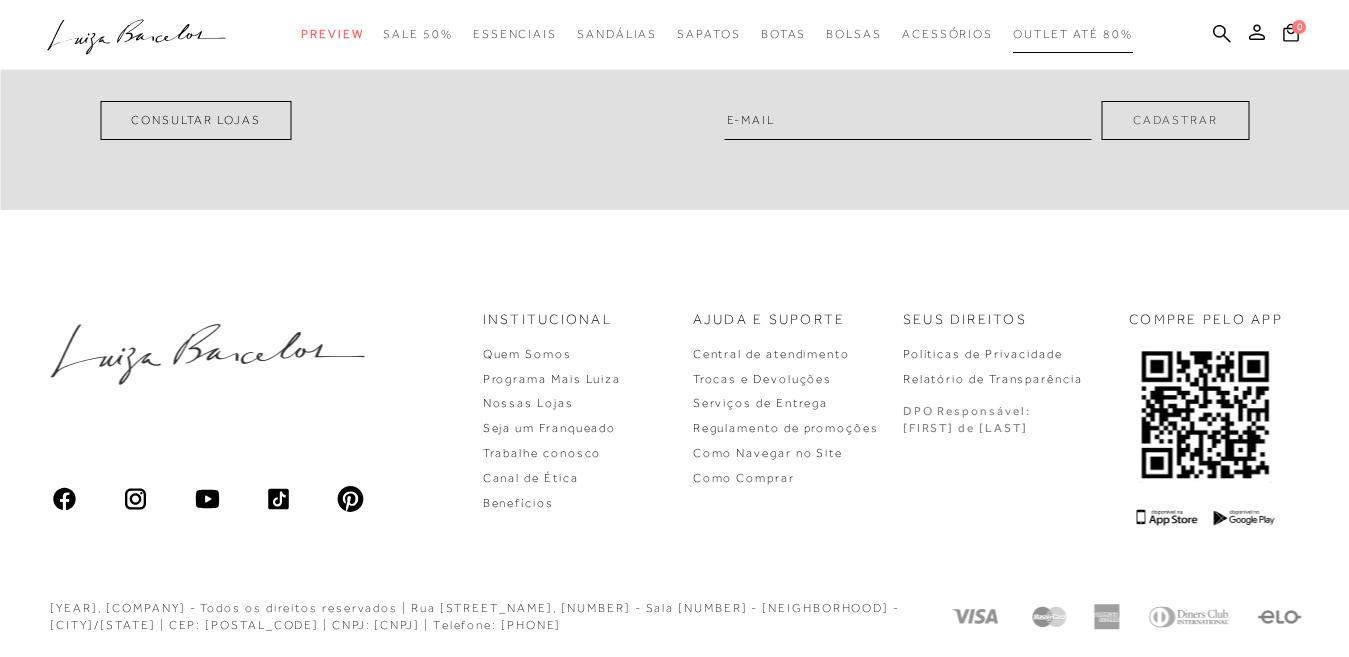 scroll, scrollTop: 0, scrollLeft: 0, axis: both 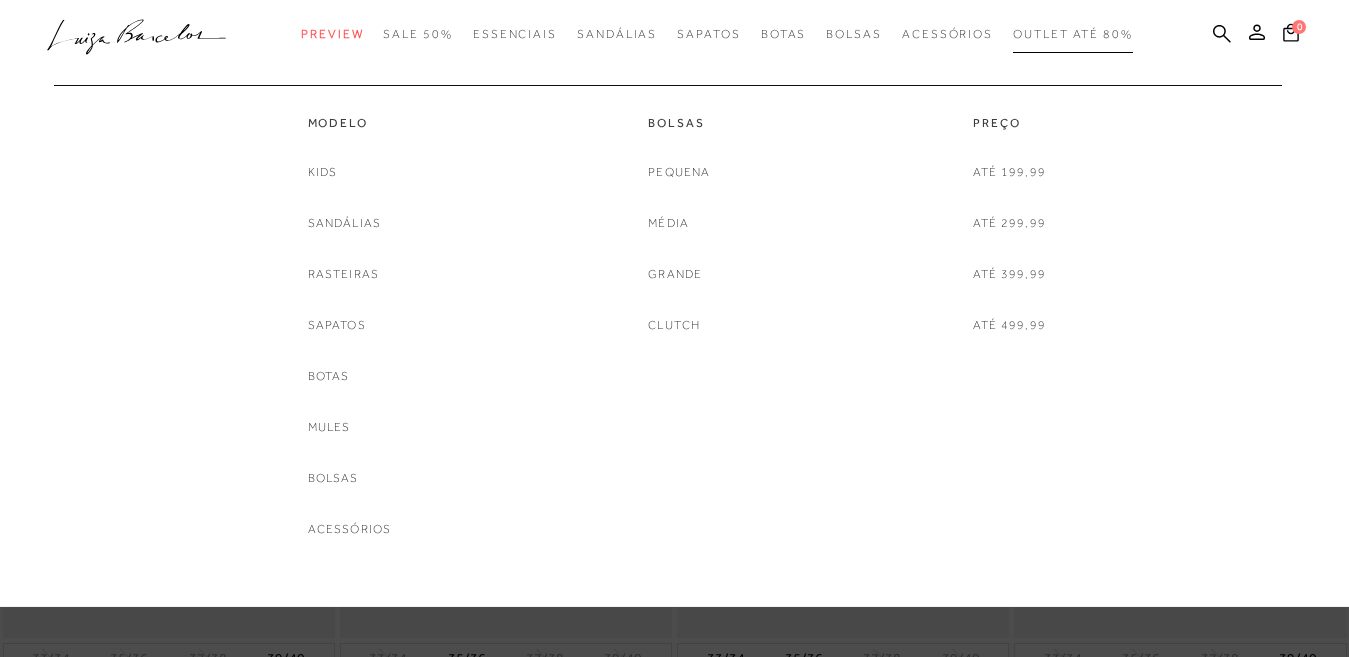 click on "Outlet até 80%" at bounding box center (1073, 34) 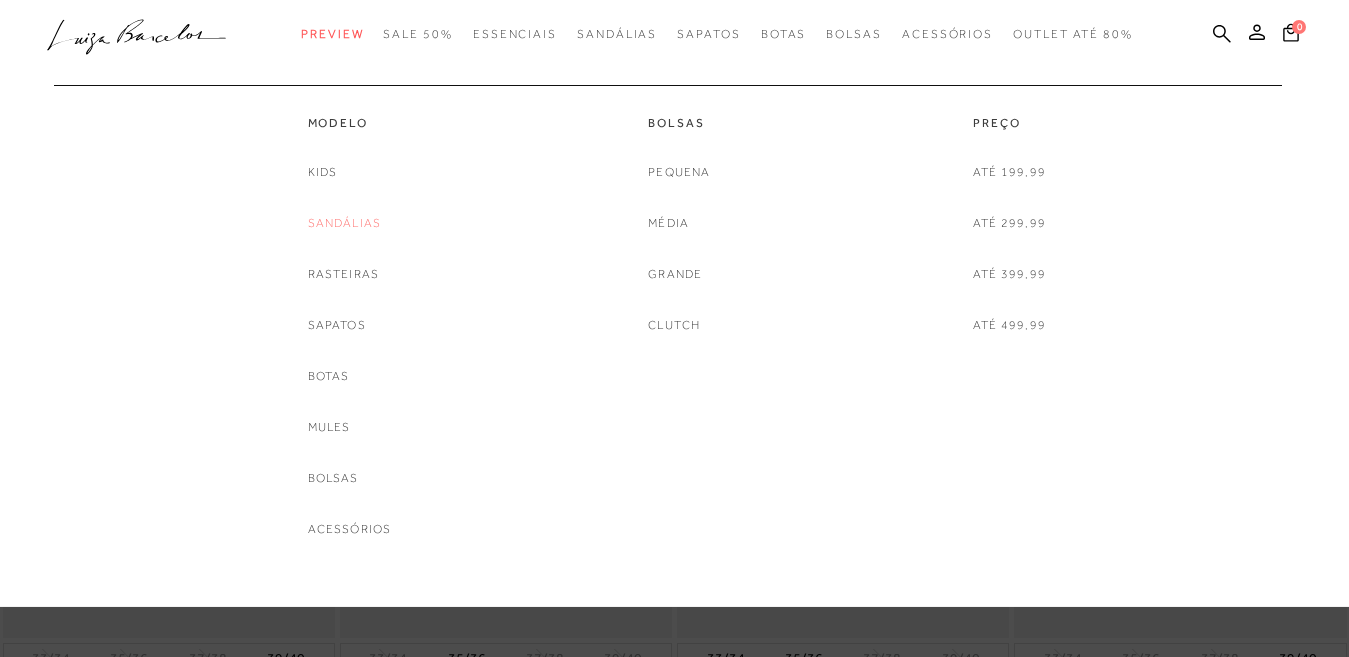 click on "Sandálias" at bounding box center (345, 223) 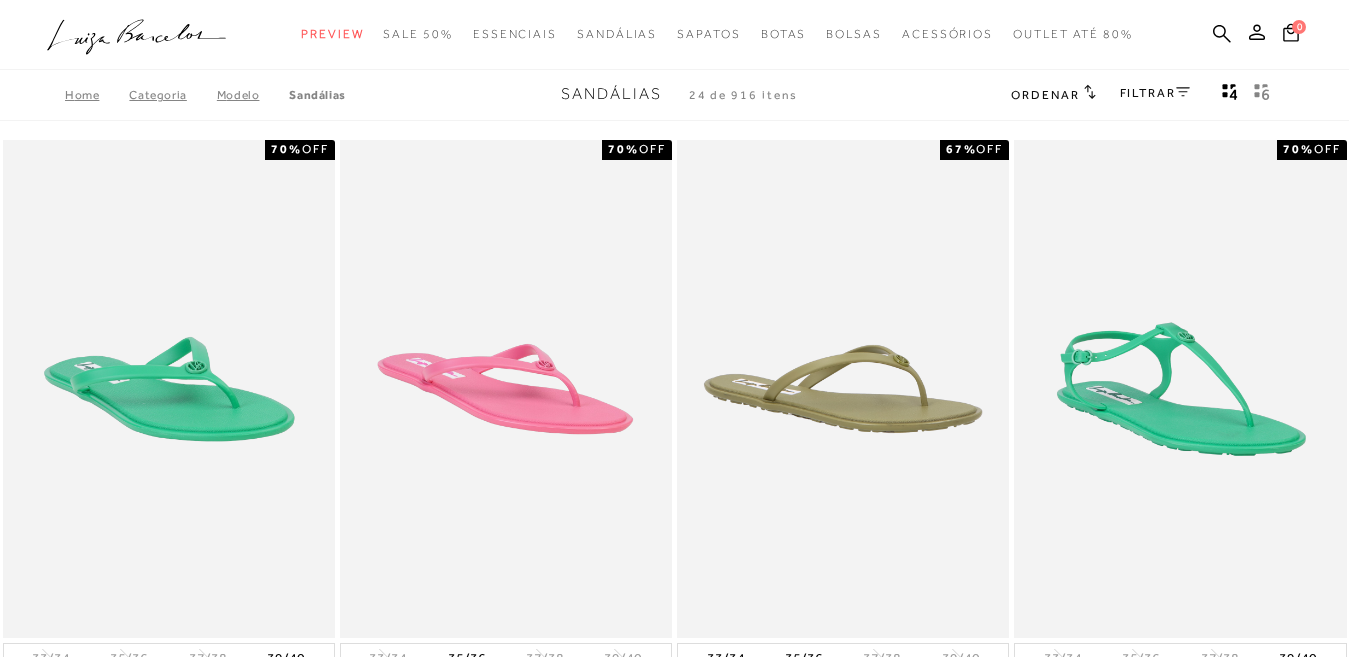 click on "Ordenar" at bounding box center [1045, 95] 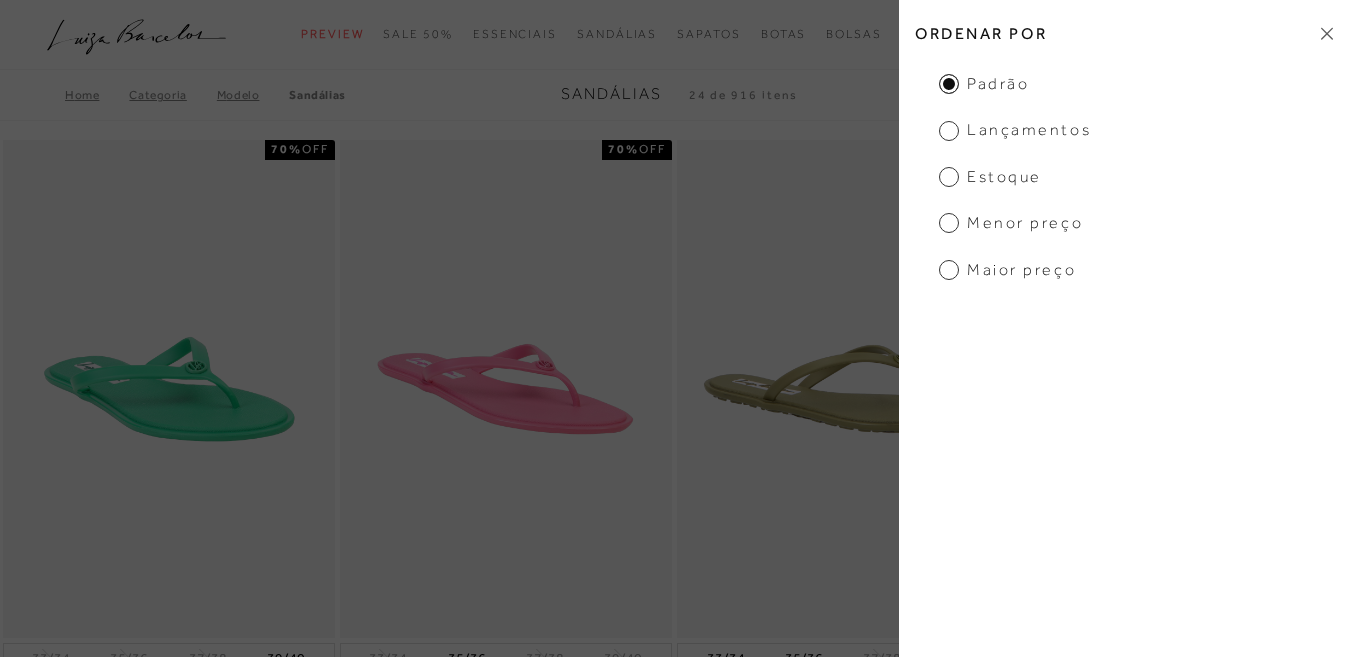 click on "Menor preço" at bounding box center (1011, 223) 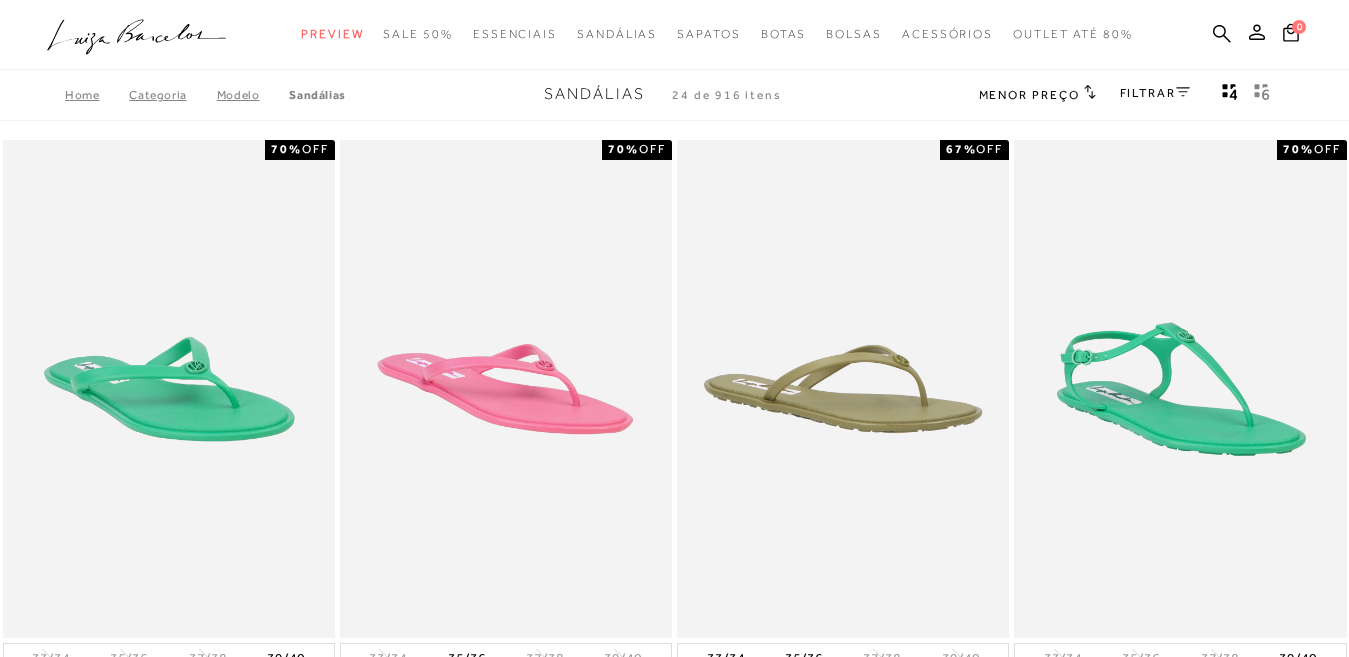 click 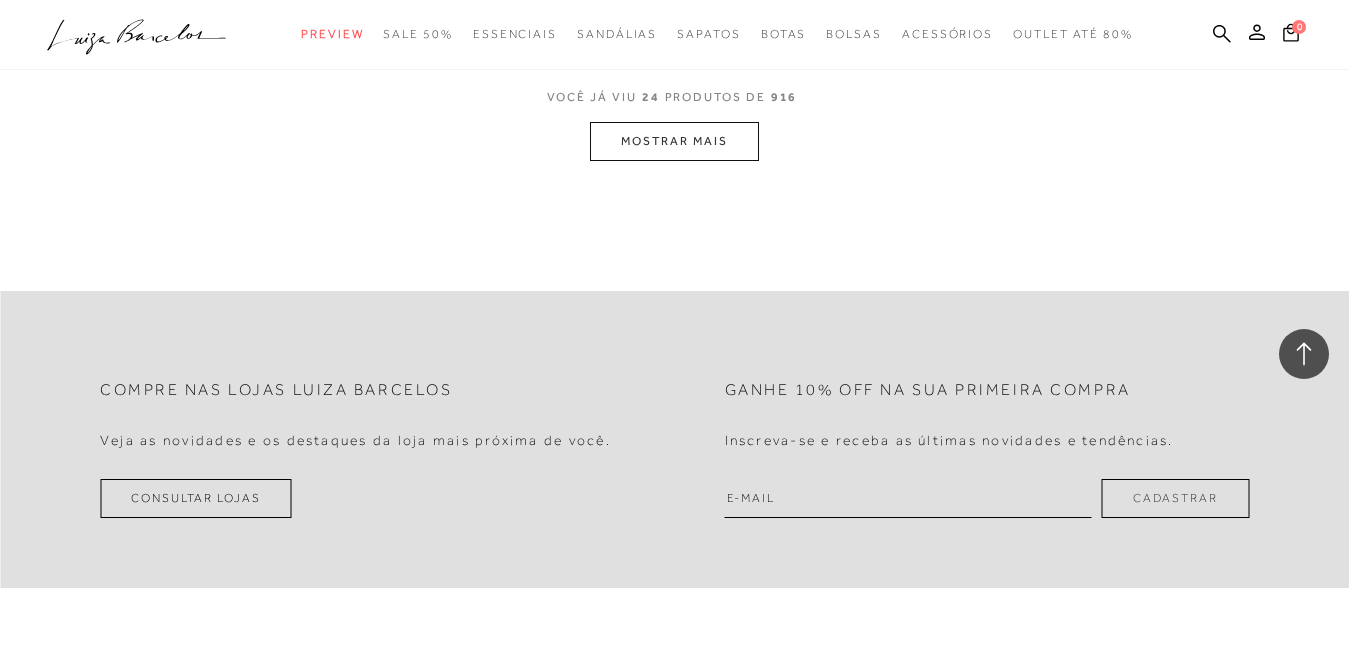 scroll, scrollTop: 4100, scrollLeft: 0, axis: vertical 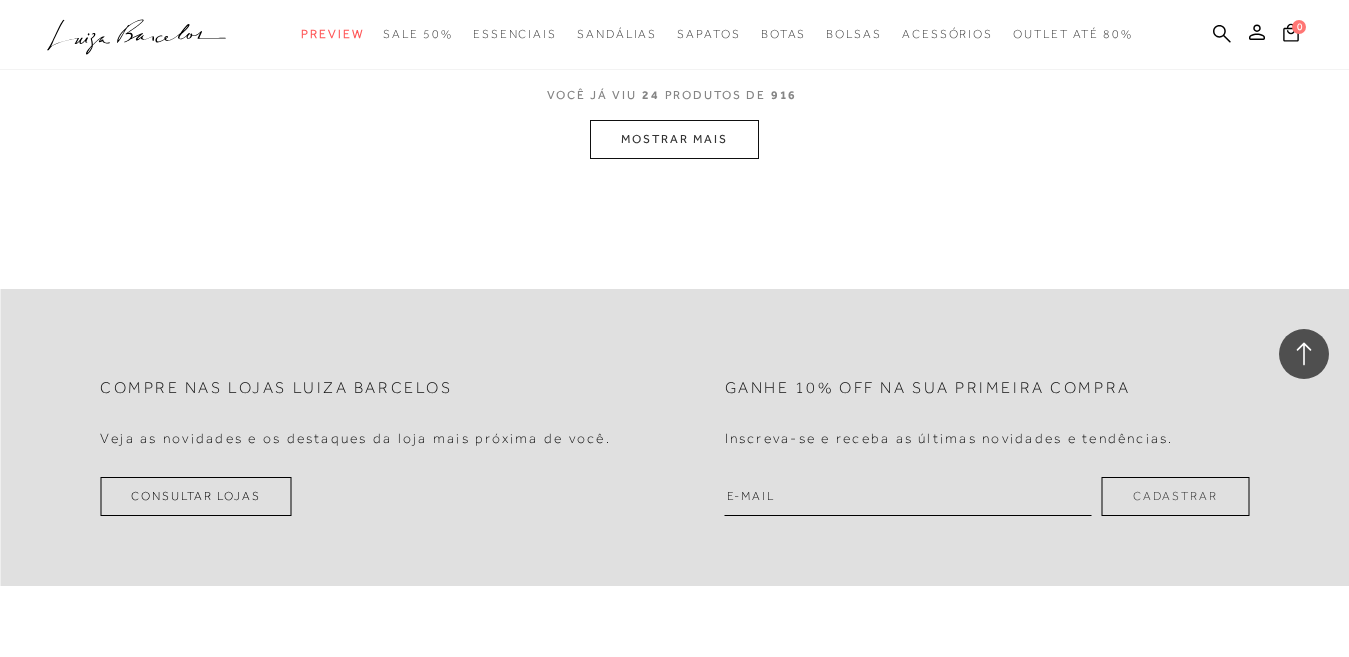 click on "MOSTRAR MAIS" at bounding box center (674, 139) 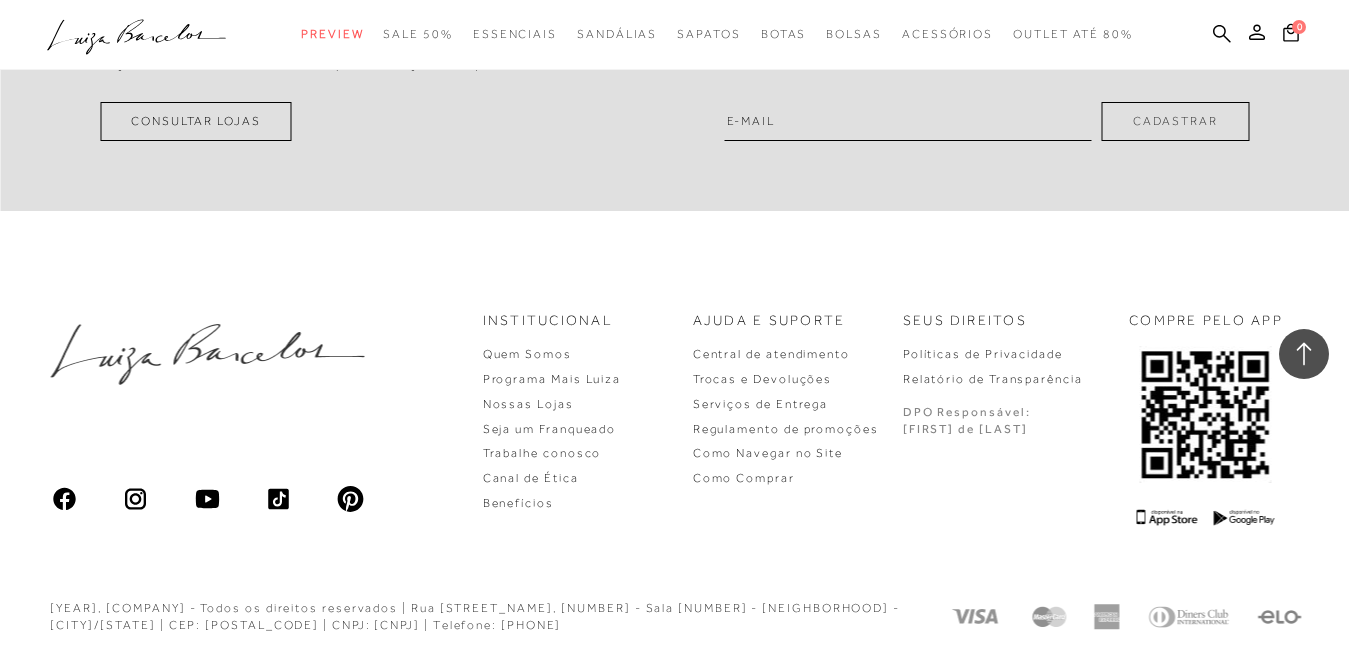 scroll, scrollTop: 6484, scrollLeft: 0, axis: vertical 